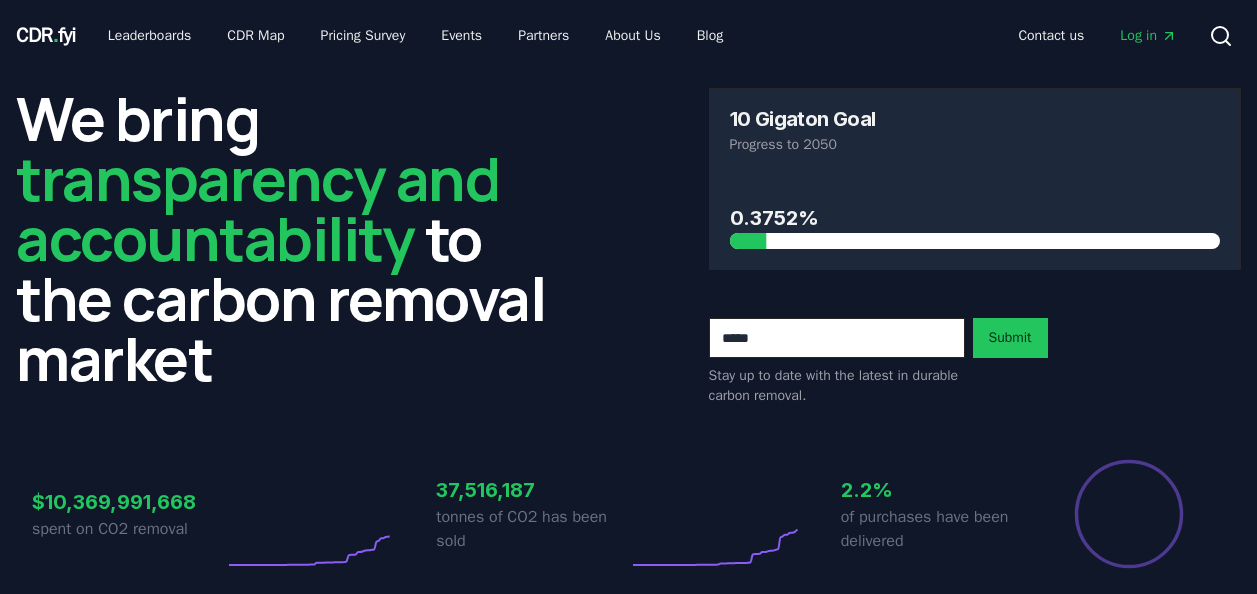 scroll, scrollTop: 0, scrollLeft: 0, axis: both 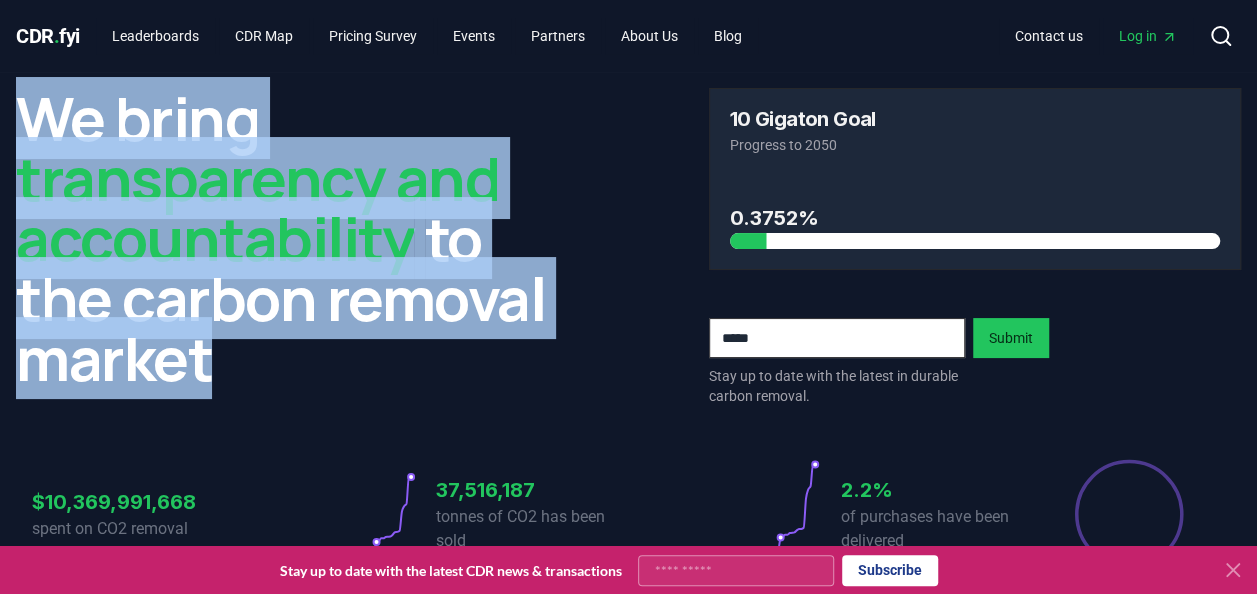 drag, startPoint x: 26, startPoint y: 123, endPoint x: 216, endPoint y: 356, distance: 300.64764 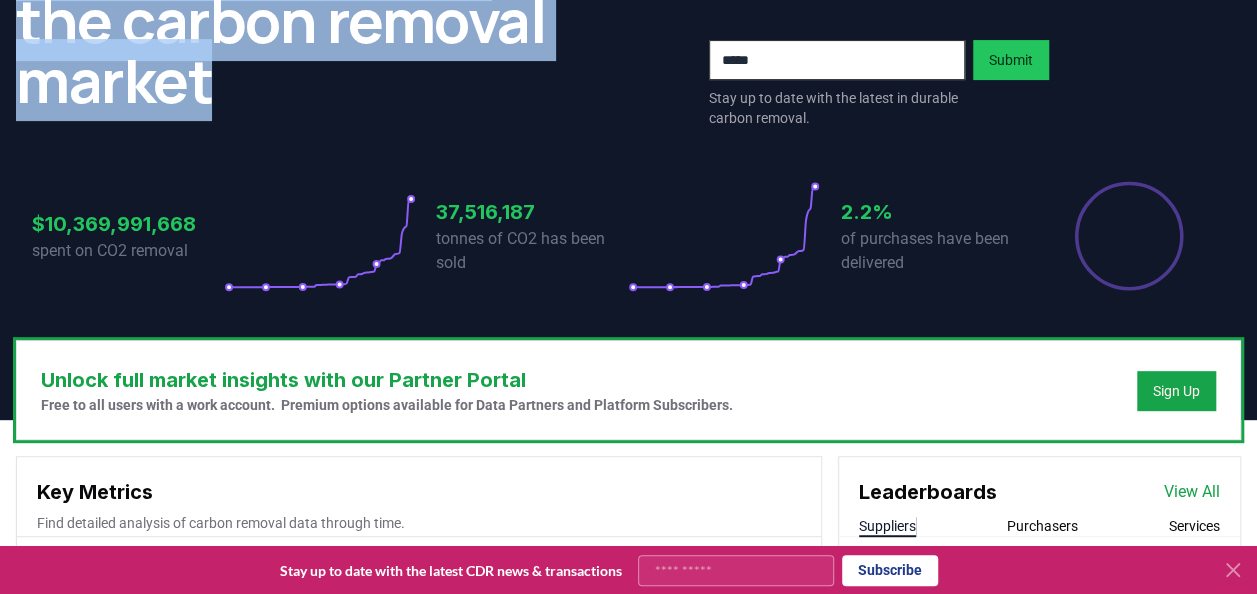 scroll, scrollTop: 300, scrollLeft: 0, axis: vertical 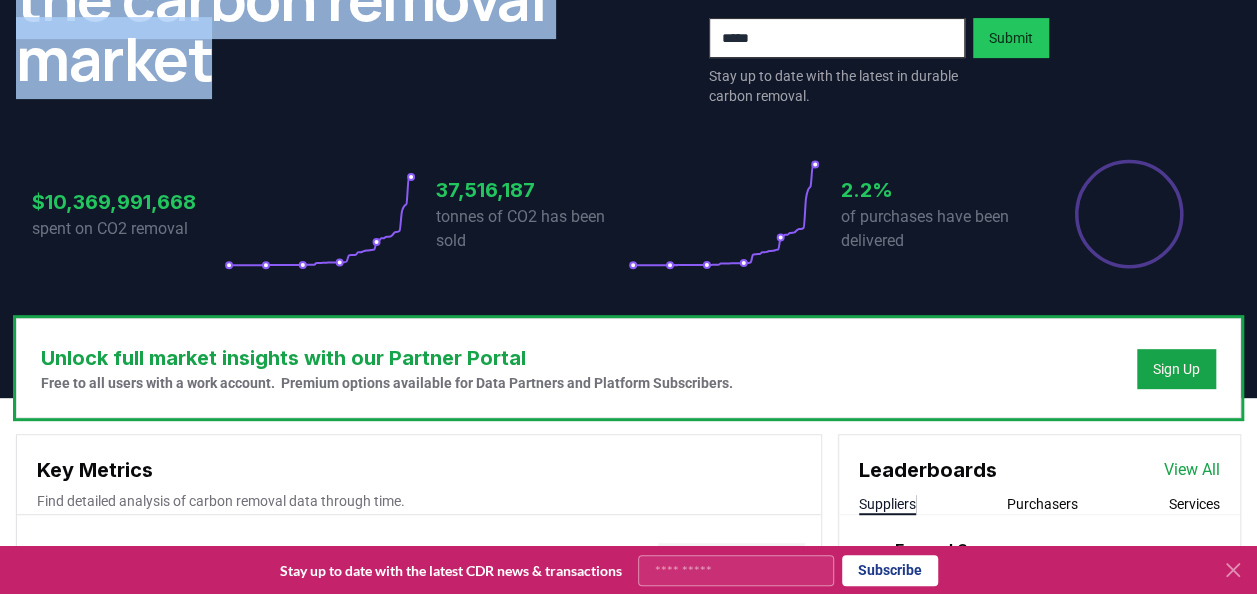 click 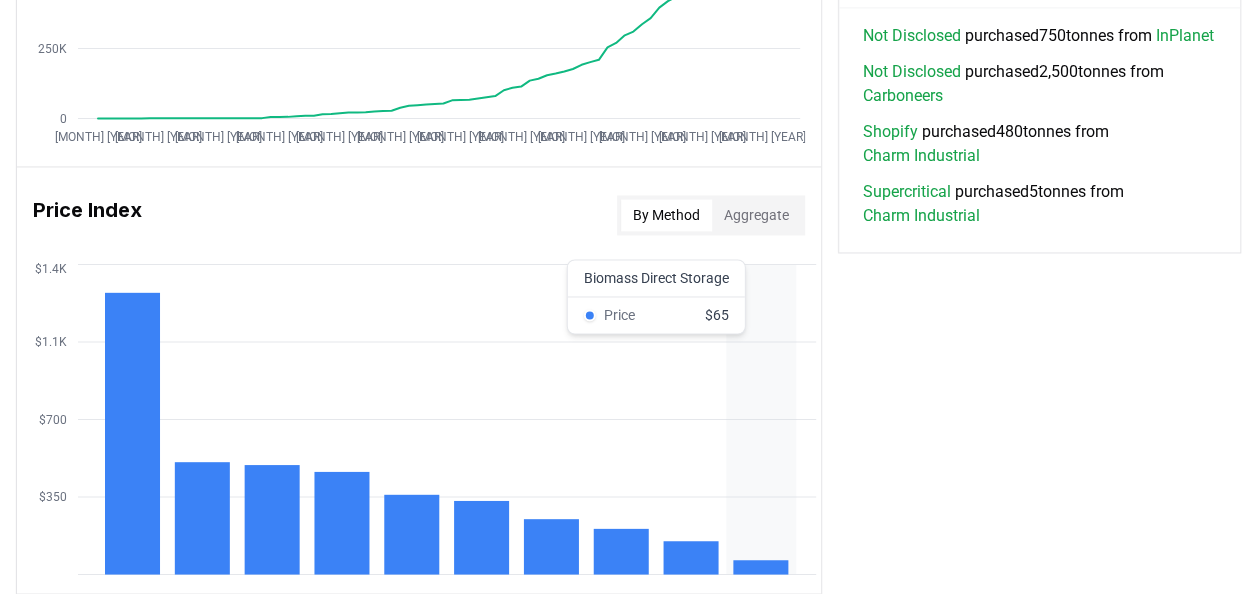 scroll, scrollTop: 1700, scrollLeft: 0, axis: vertical 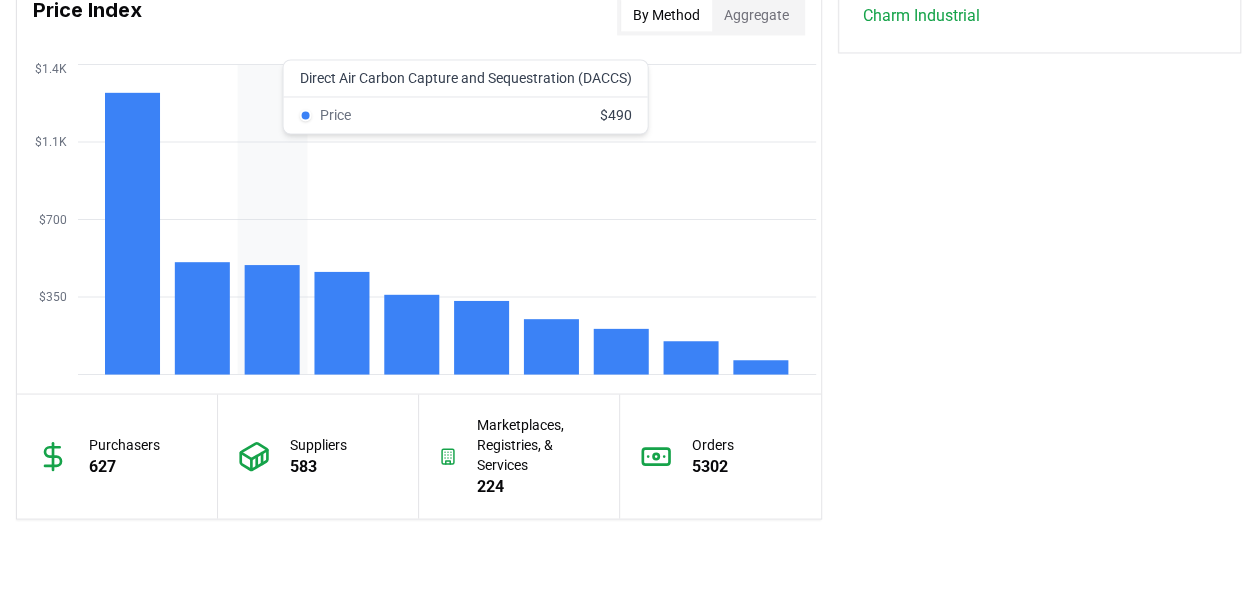 click 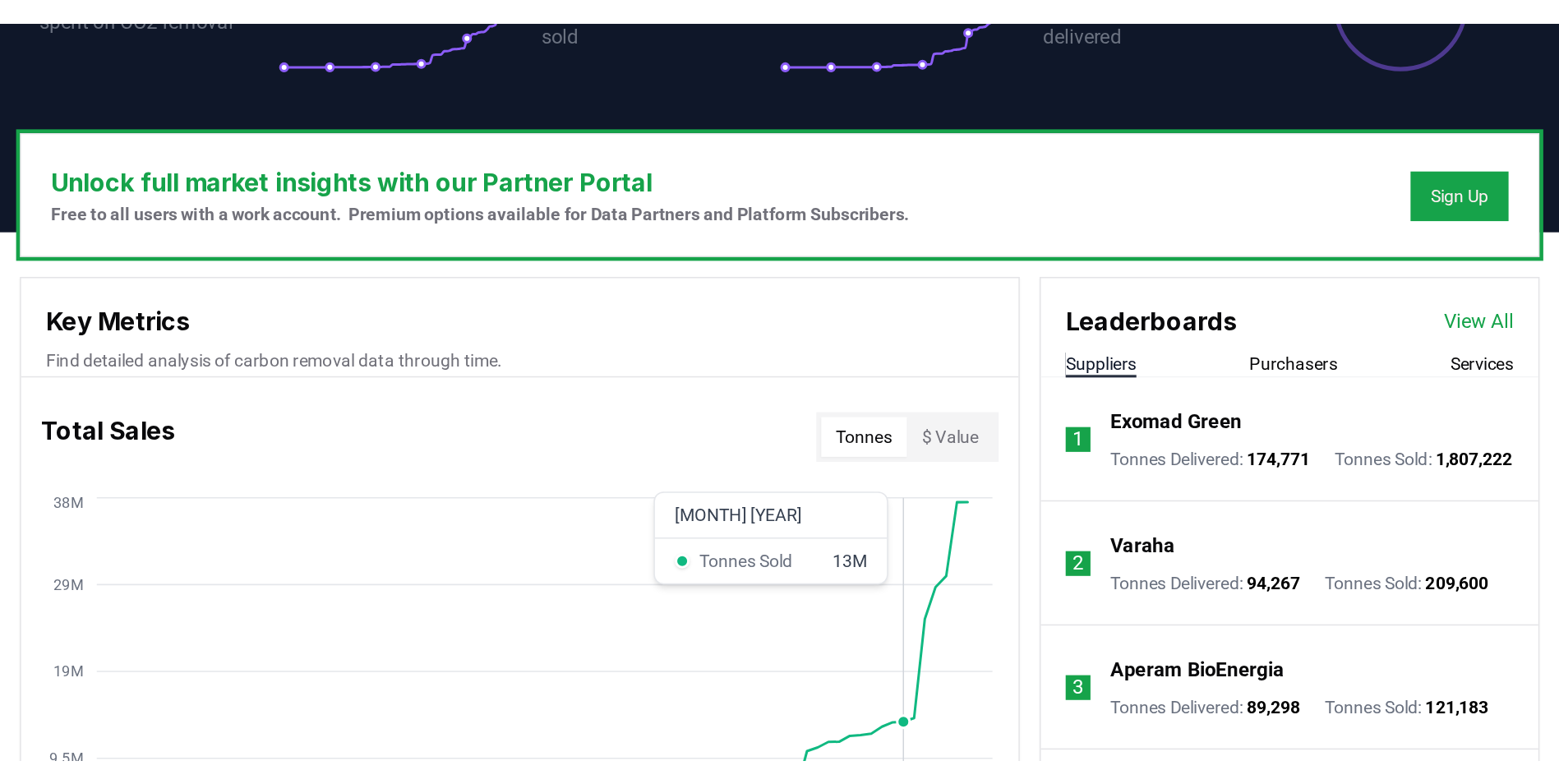 scroll, scrollTop: 329, scrollLeft: 0, axis: vertical 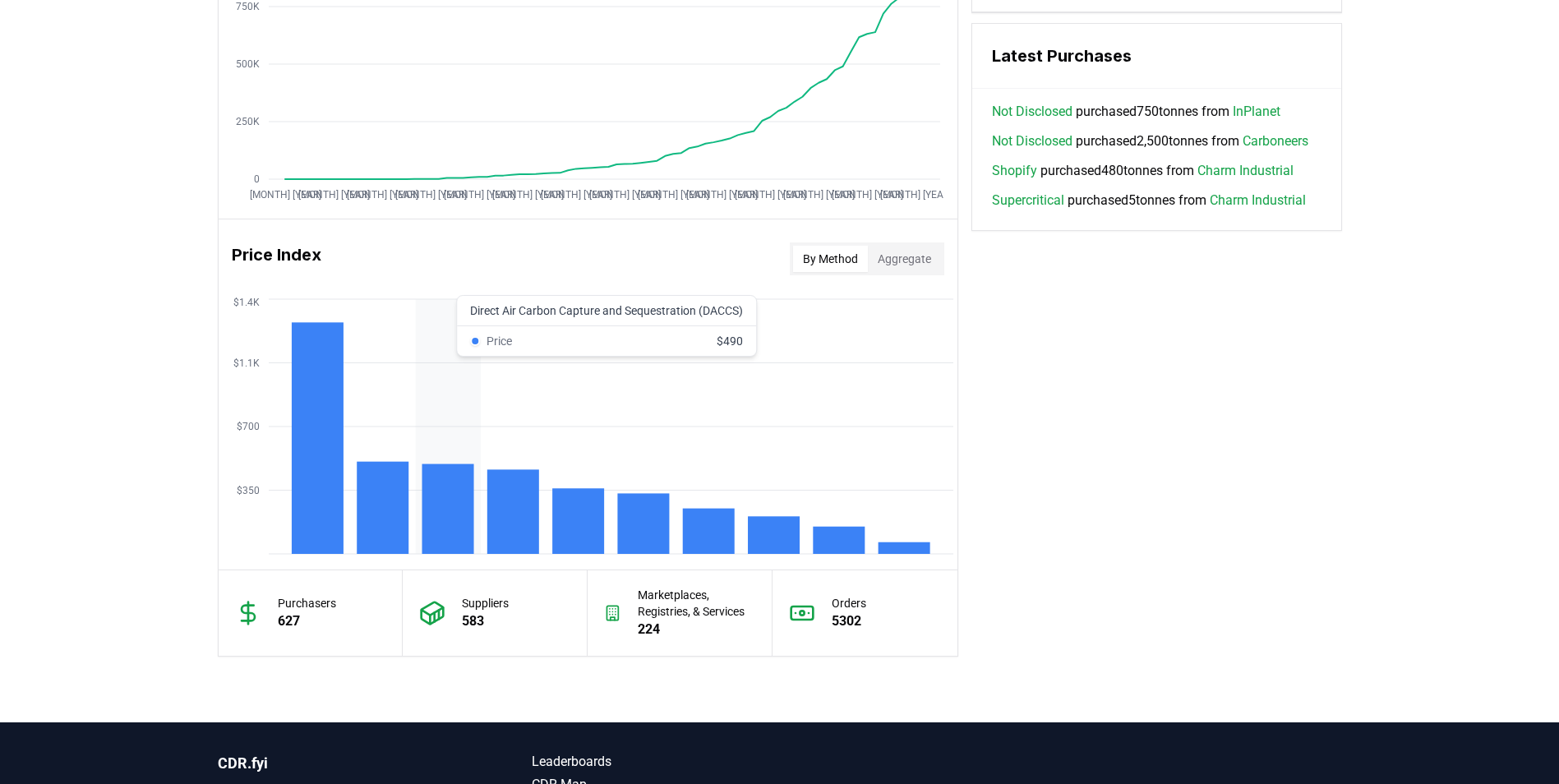 click 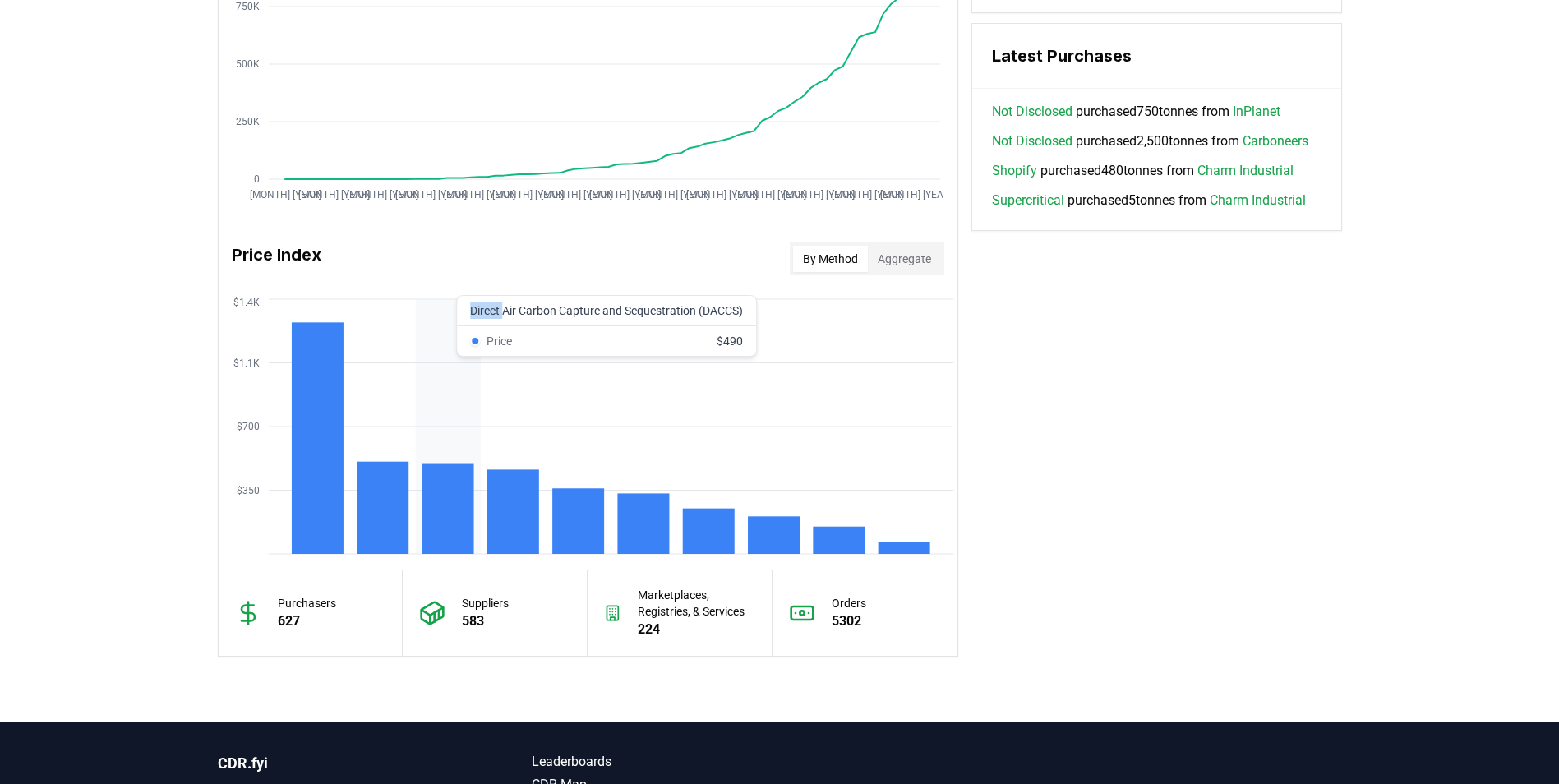 click 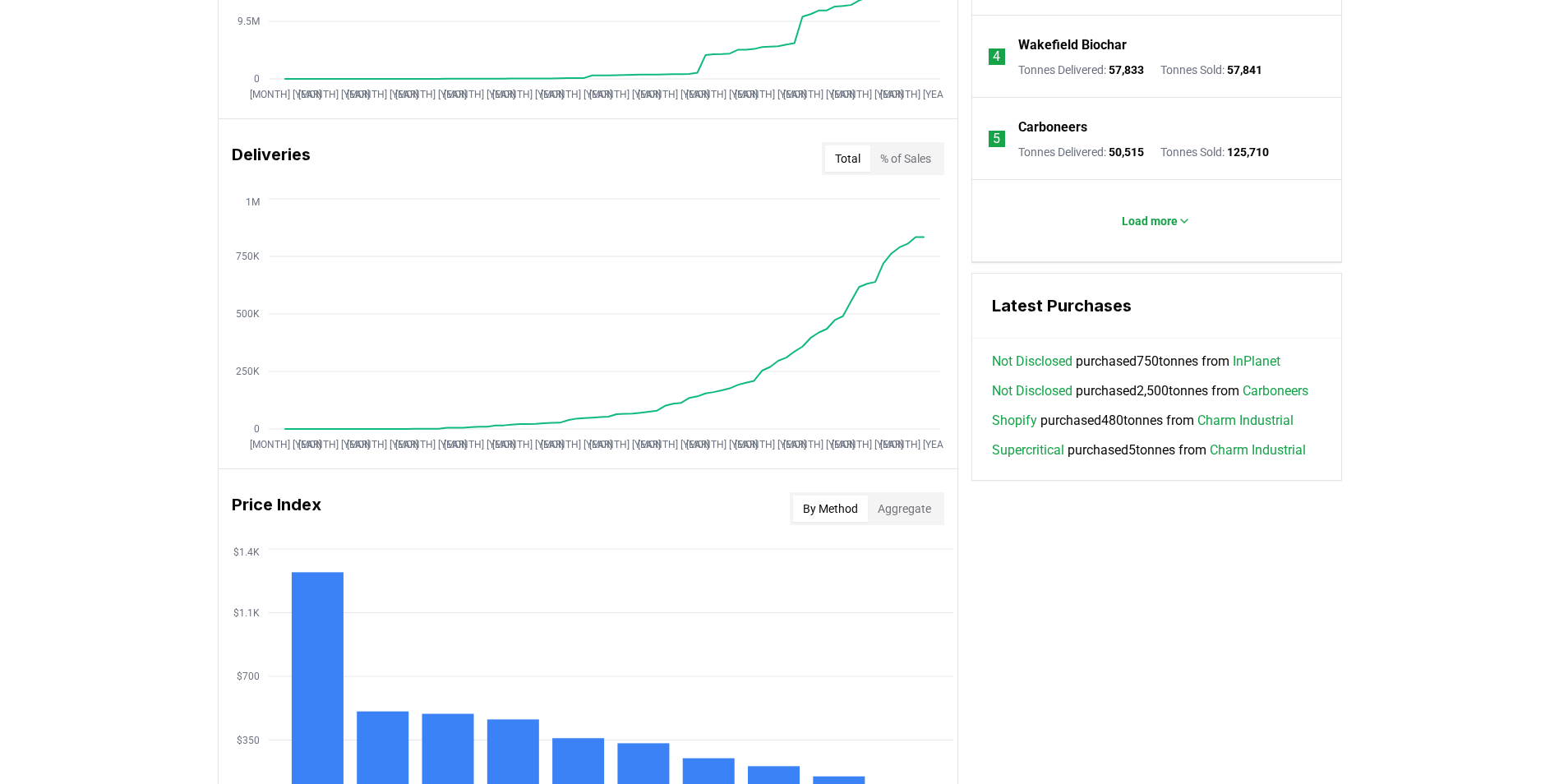 scroll, scrollTop: 1068, scrollLeft: 0, axis: vertical 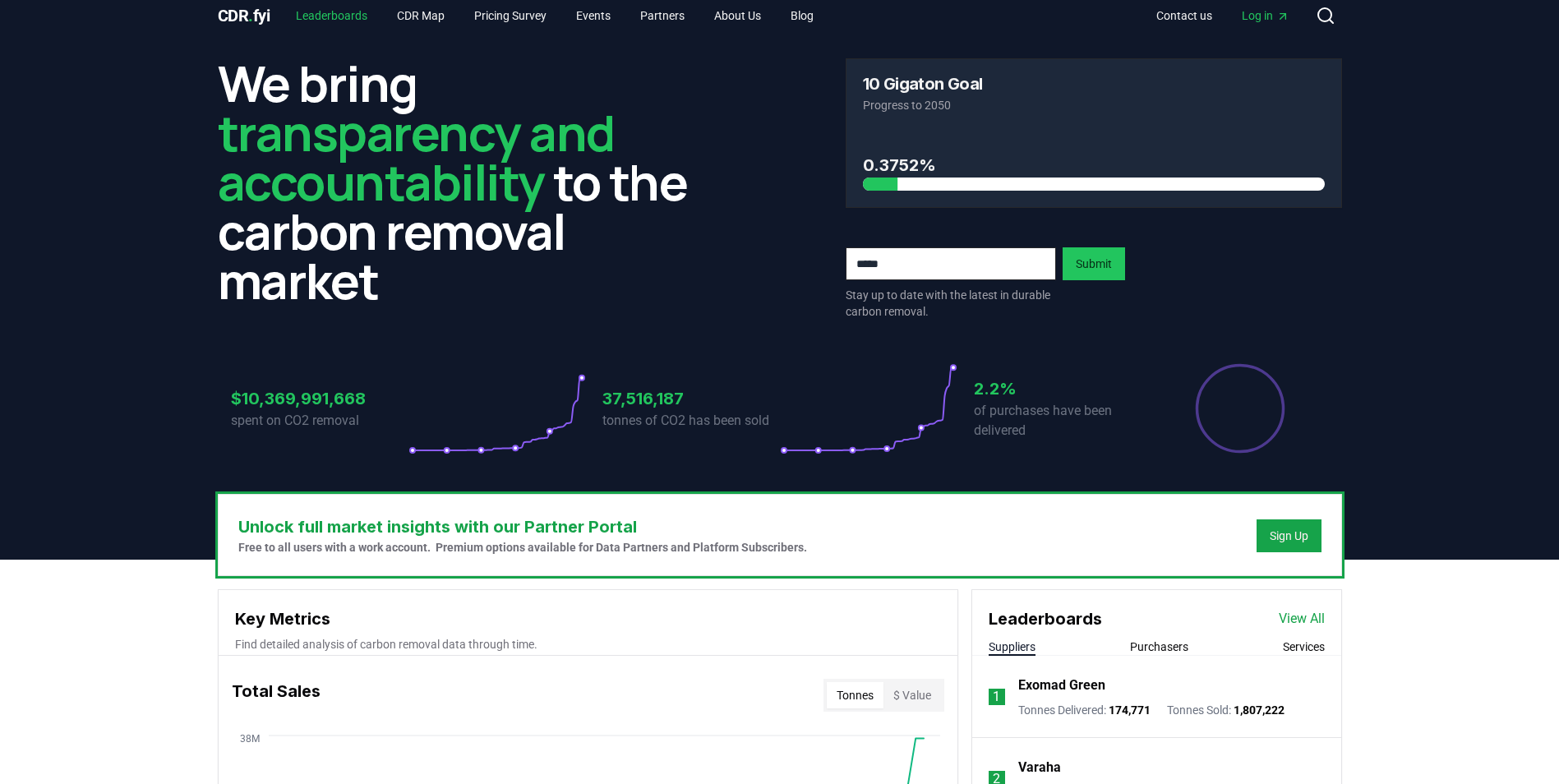 click on "Leaderboards" at bounding box center [331, 16] 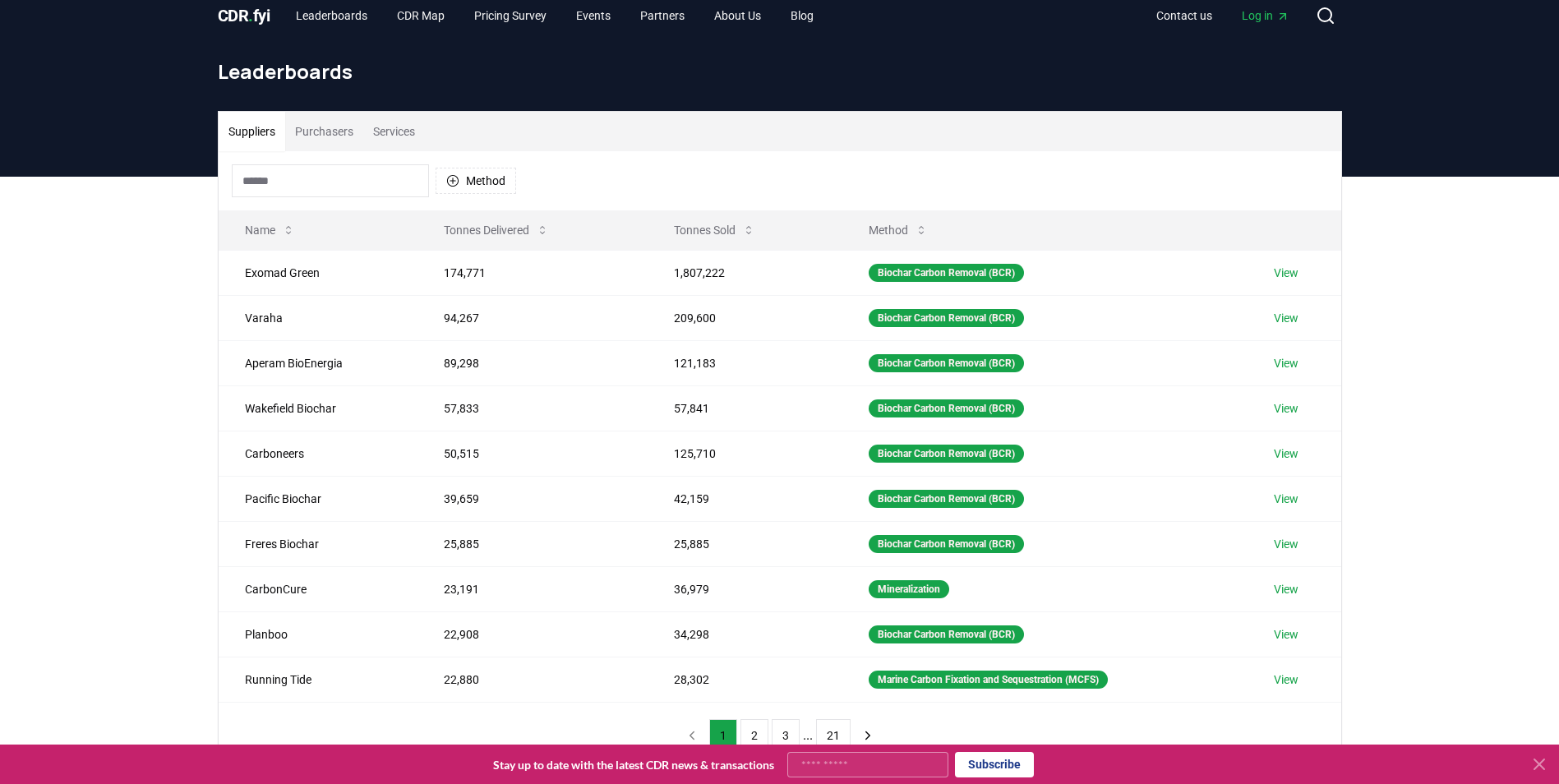 click on "Purchasers" at bounding box center (324, 131) 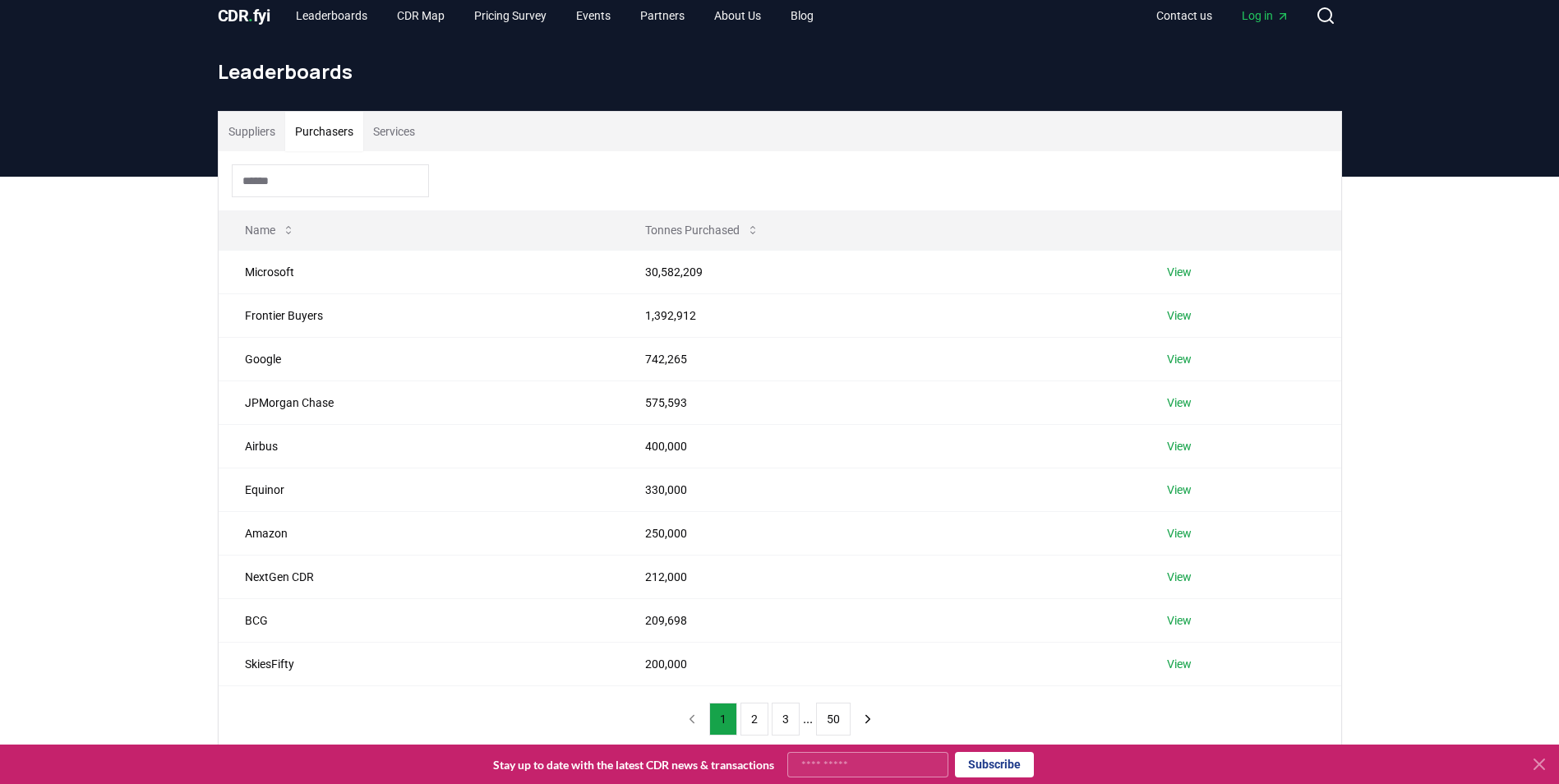 click at bounding box center [330, 181] 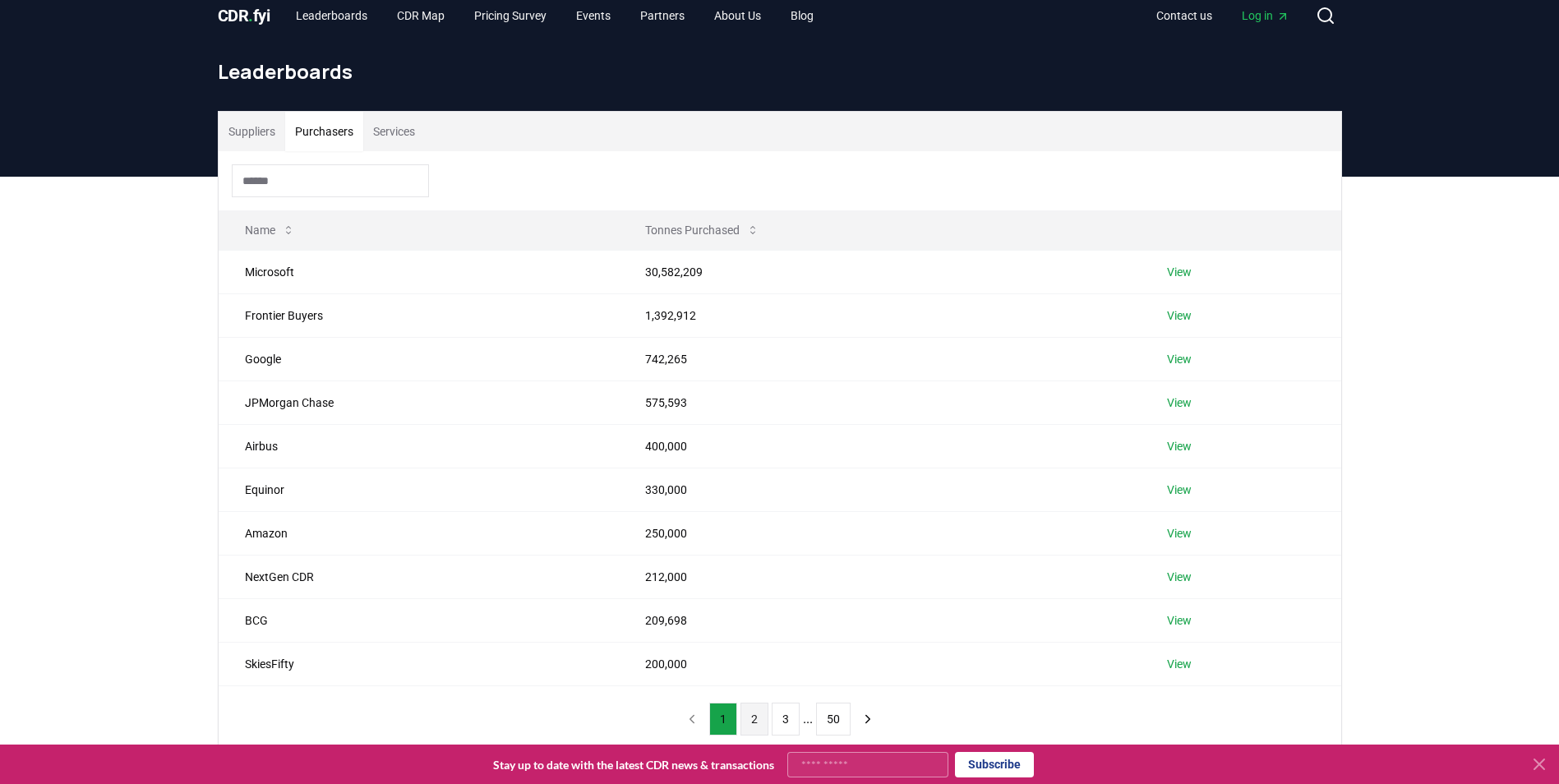 click on "2" at bounding box center (754, 719) 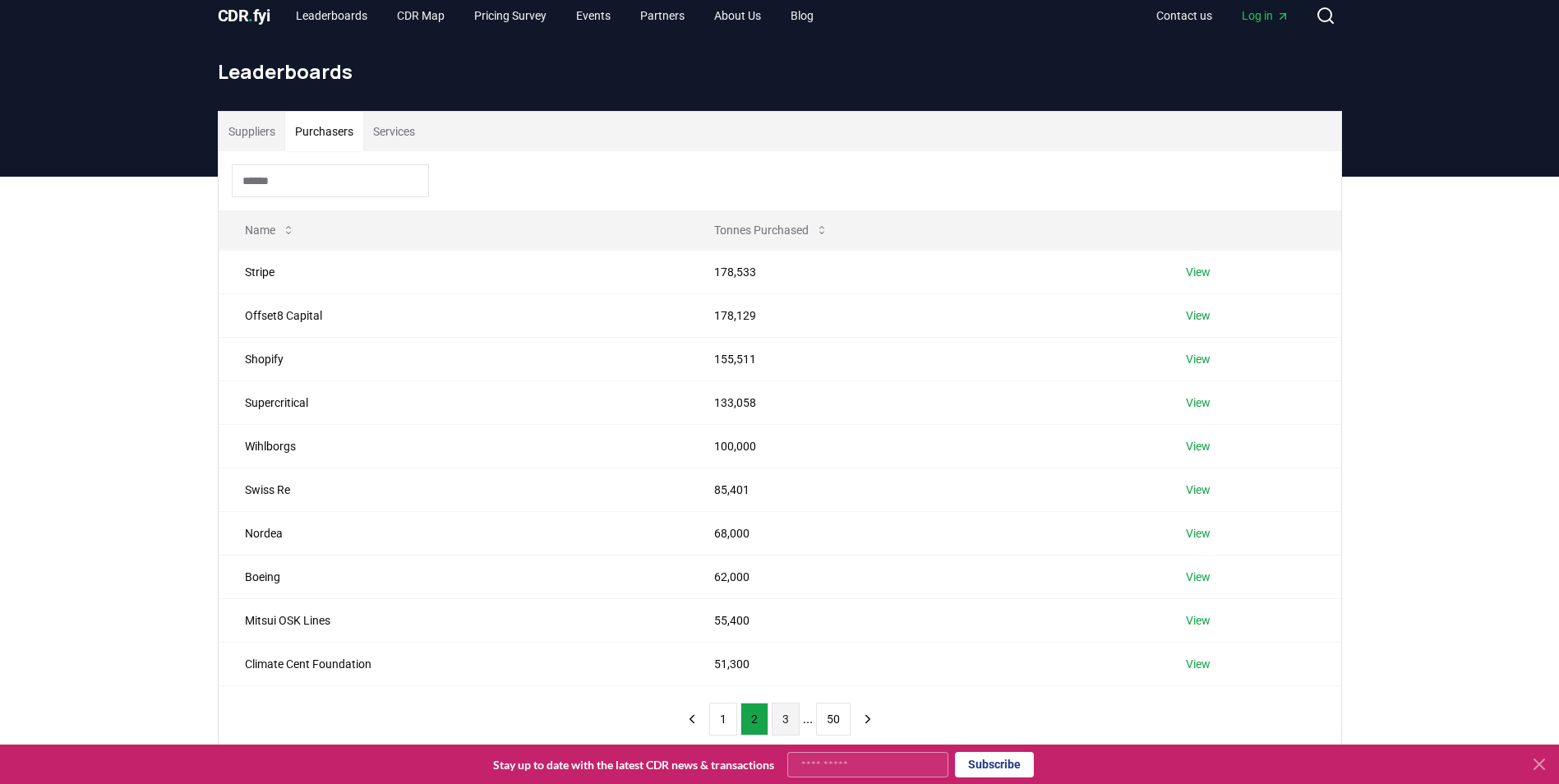 click on "3" at bounding box center [786, 719] 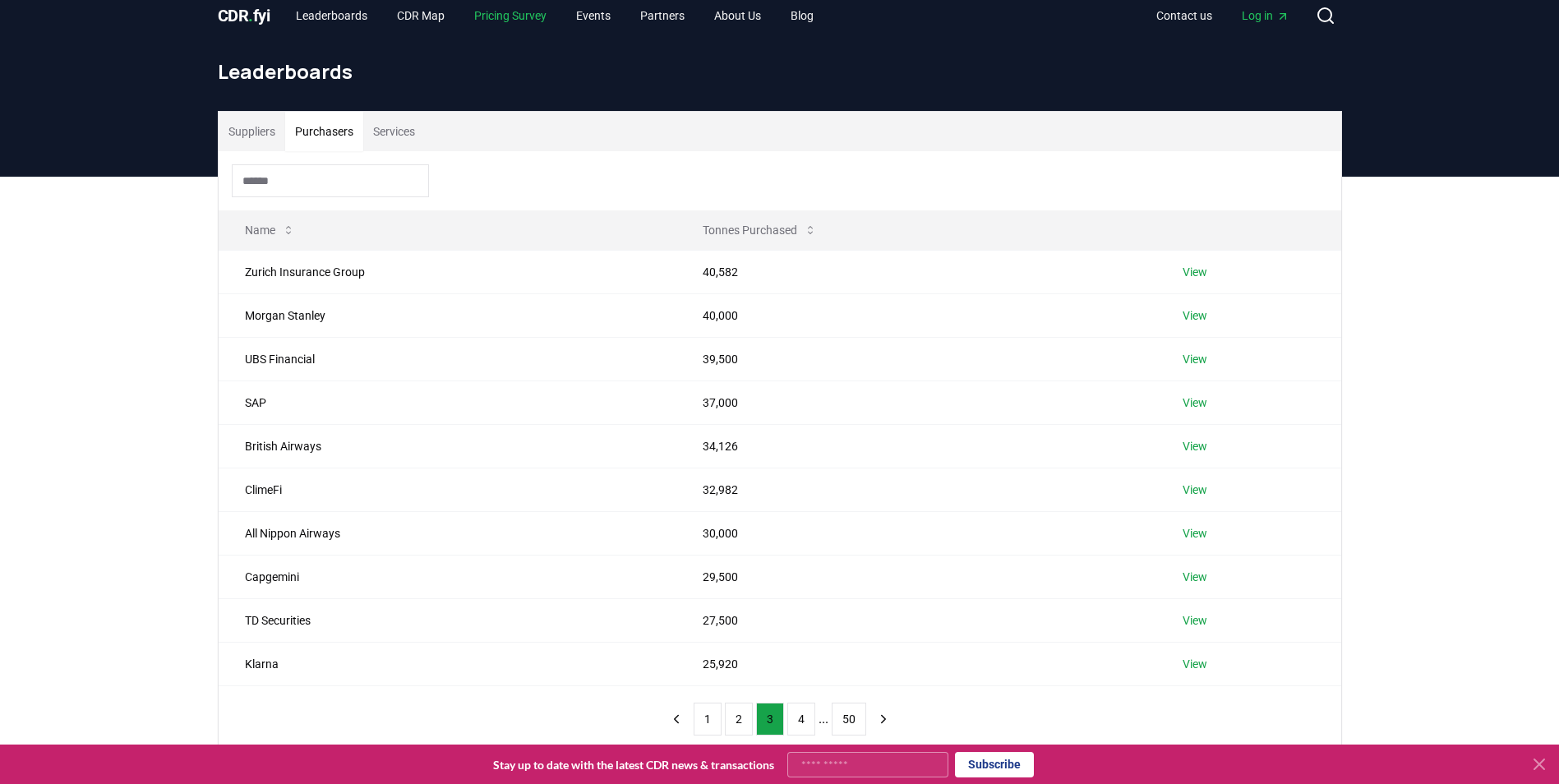 click on "Pricing Survey" at bounding box center (510, 16) 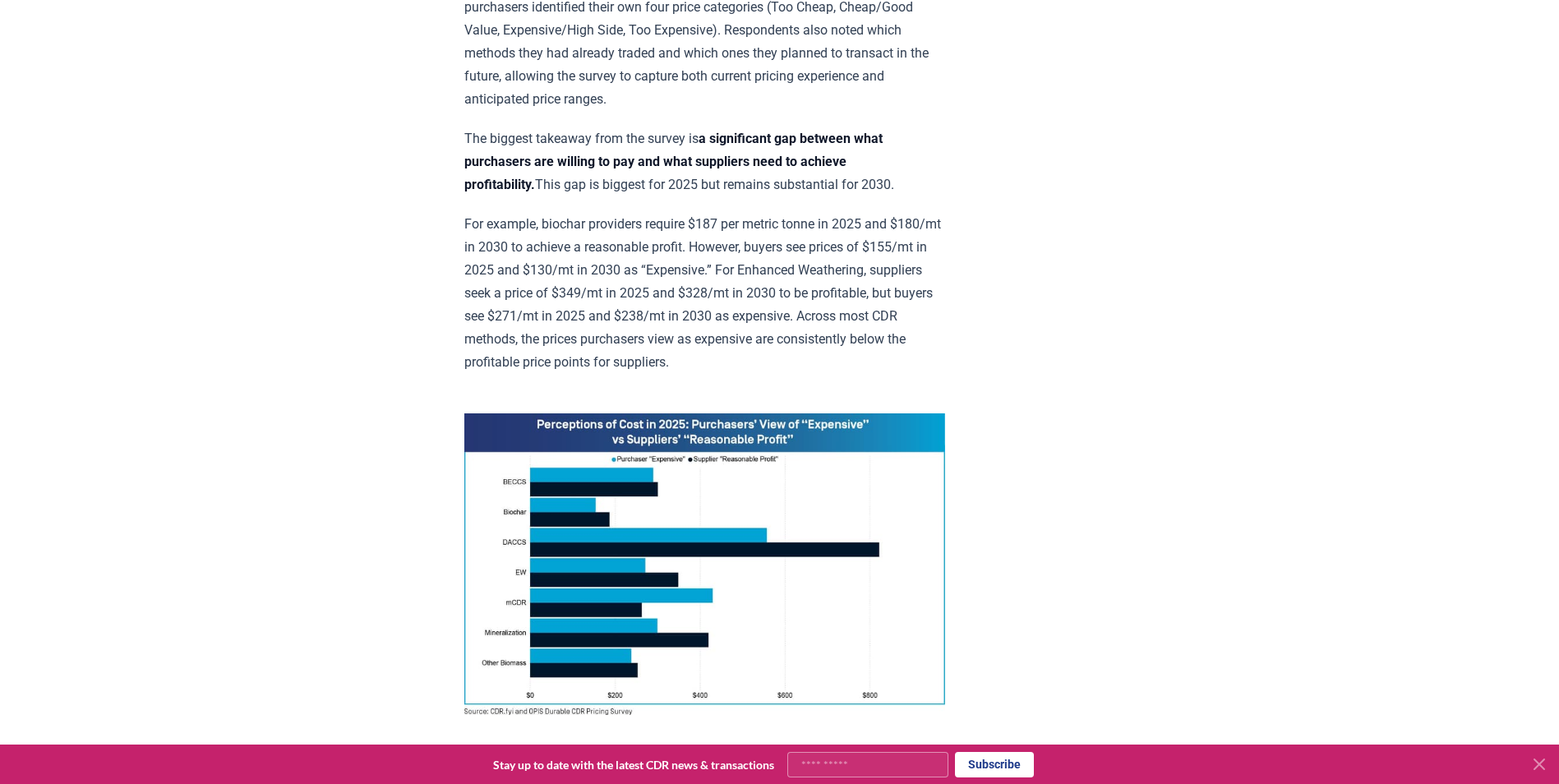 scroll, scrollTop: 1082, scrollLeft: 0, axis: vertical 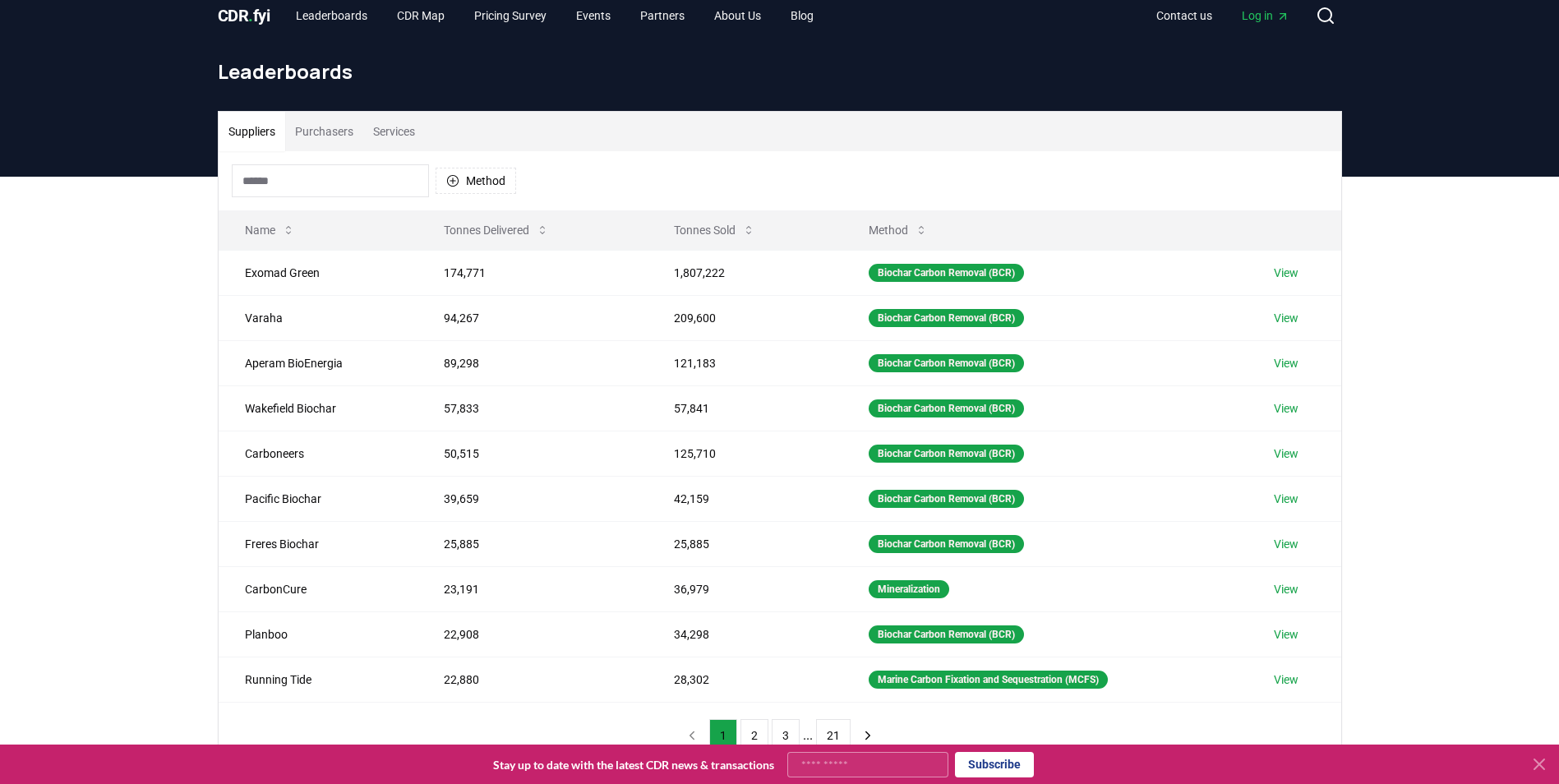 click at bounding box center (330, 181) 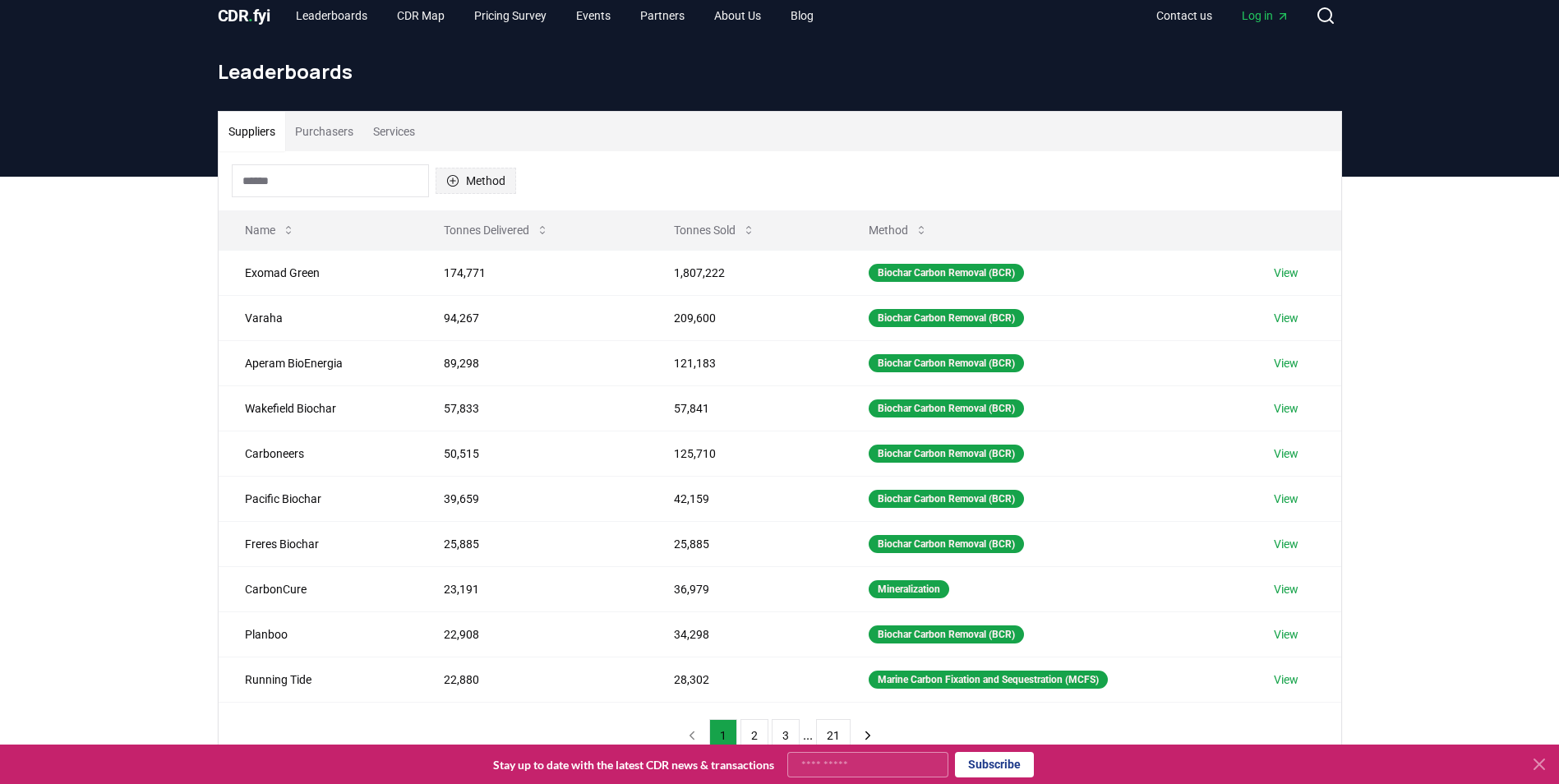 click on "Method" at bounding box center (476, 181) 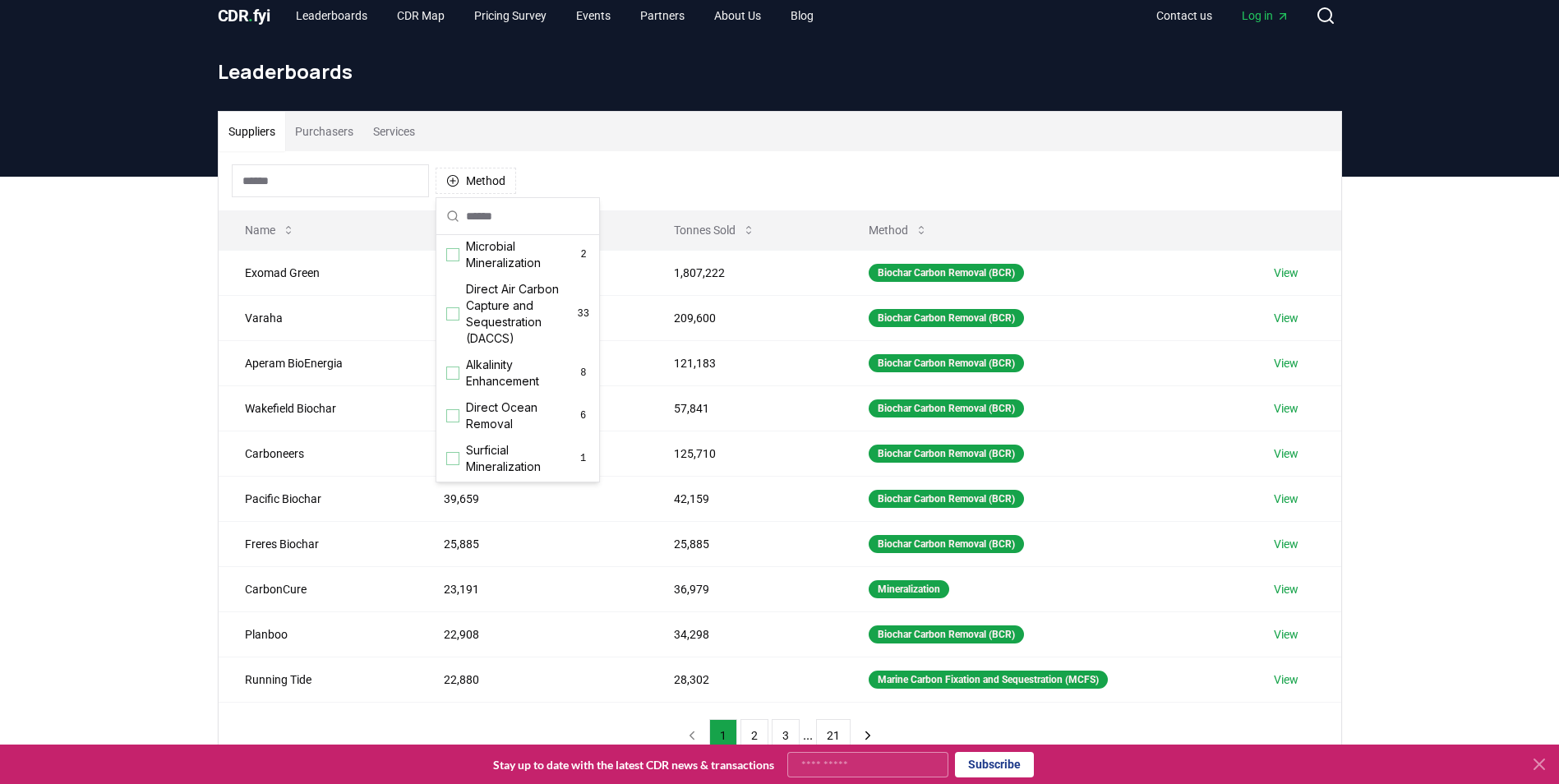 scroll, scrollTop: 354, scrollLeft: 0, axis: vertical 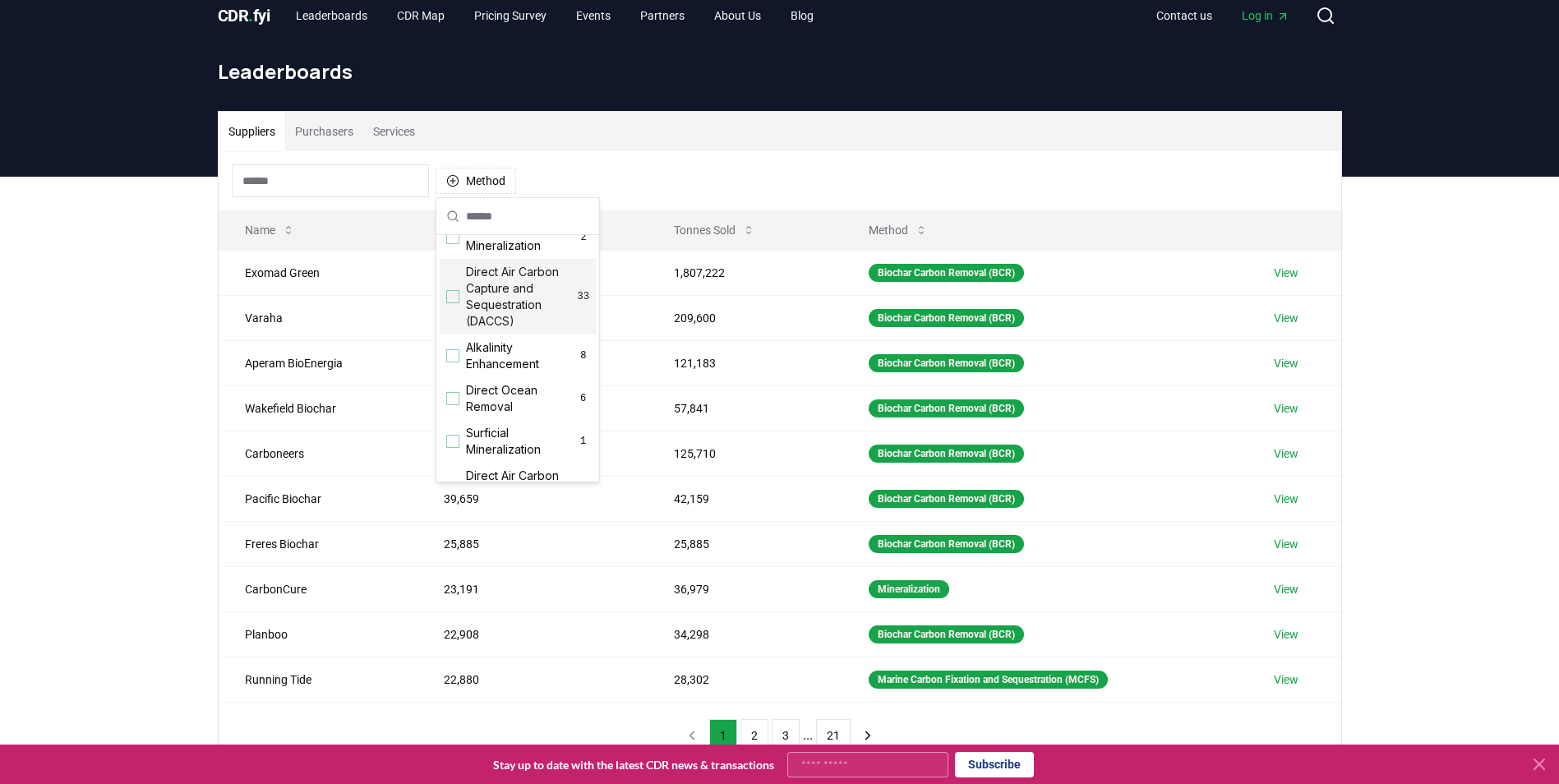 click at bounding box center [453, 297] 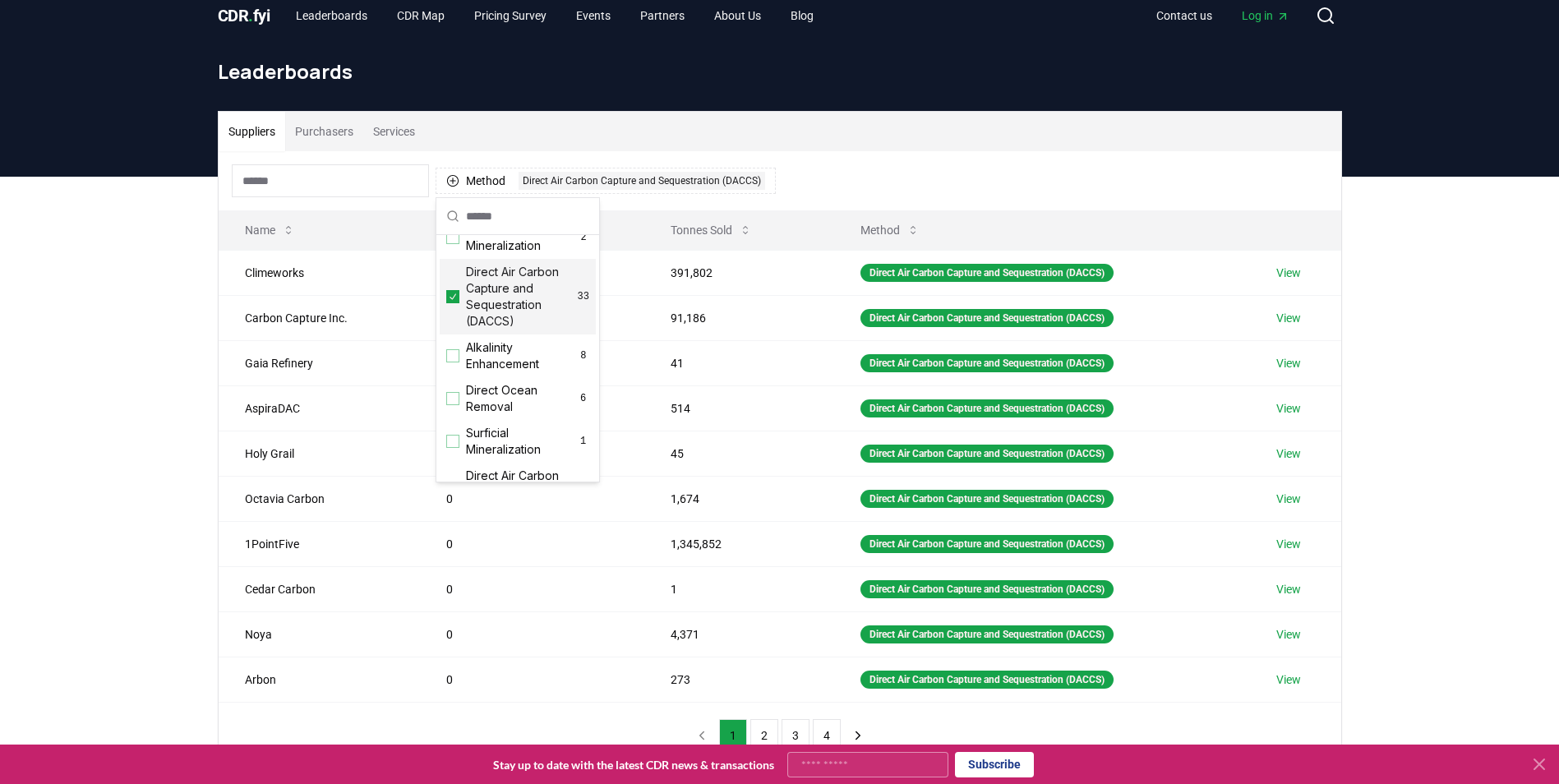 click on "Suppliers Purchasers Services Method 1 Direct Air Carbon Capture and Sequestration (DACCS) Name Tonnes Delivered Tonnes Sold Method [COMPANY] 273 391,802 Direct Air Carbon Capture and Sequestration (DACCS) View [COMPANY] 237 91,186 Direct Air Carbon Capture and Sequestration (DACCS) View [COMPANY] 11 41 Direct Air Carbon Capture and Sequestration (DACCS) View [COMPANY] 9 514 Direct Air Carbon Capture and Sequestration (DACCS) View [COMPANY] 0 45 Direct Air Carbon Capture and Sequestration (DACCS) View [COMPANY] 0 1,674 Direct Air Carbon Capture and Sequestration (DACCS) View [COMPANY] 0 1,345,852 Direct Air Carbon Capture and Sequestration (DACCS) View [COMPANY] 0 1 Direct Air Carbon Capture and Sequestration (DACCS) View [COMPANY] 0 4,371 Direct Air Carbon Capture and Sequestration (DACCS) View [COMPANY] 0 273 Direct Air Carbon Capture and Sequestration (DACCS) View 1 2 3 4" at bounding box center (779, 505) 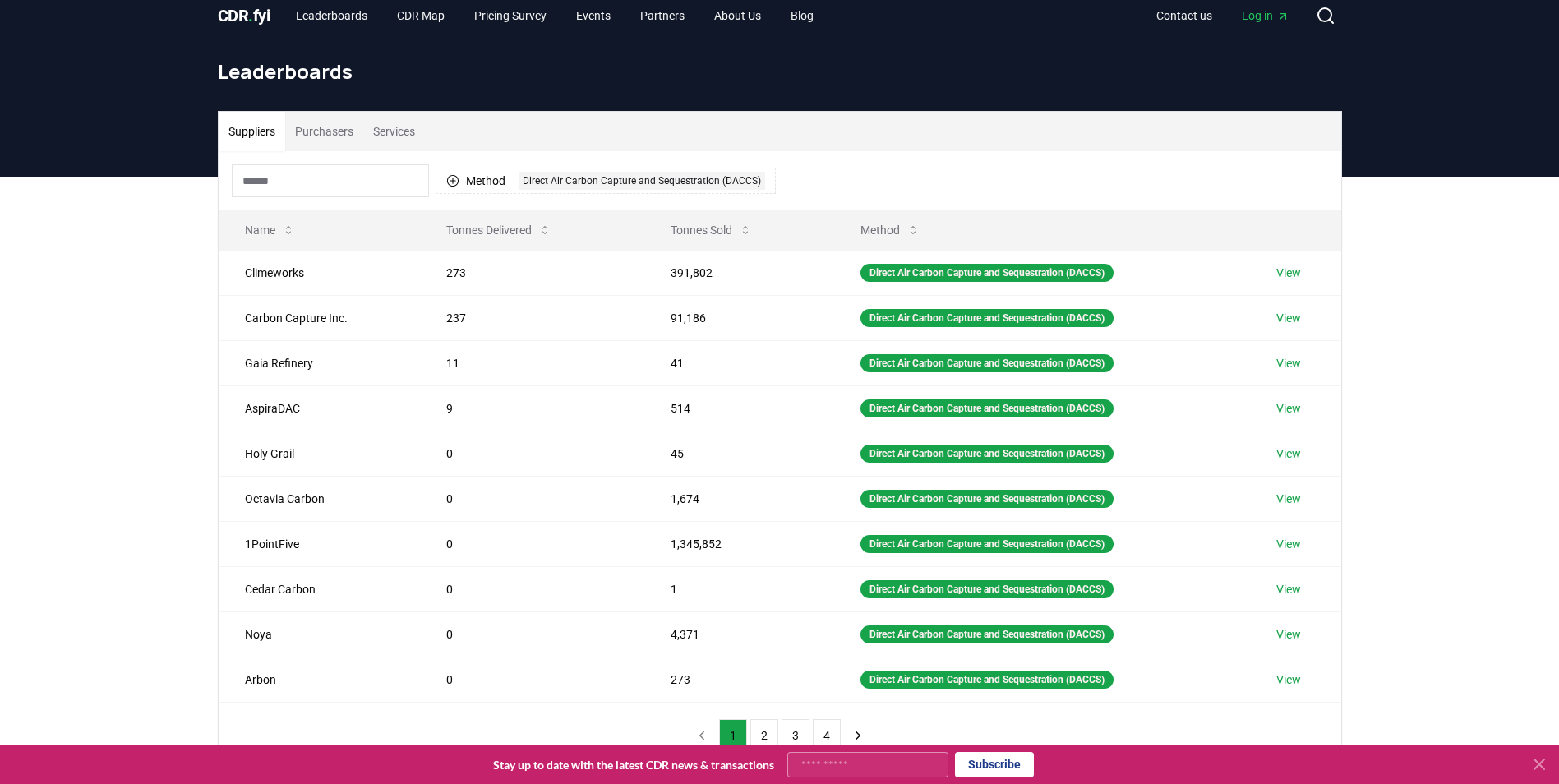 click on "Purchasers" at bounding box center (324, 131) 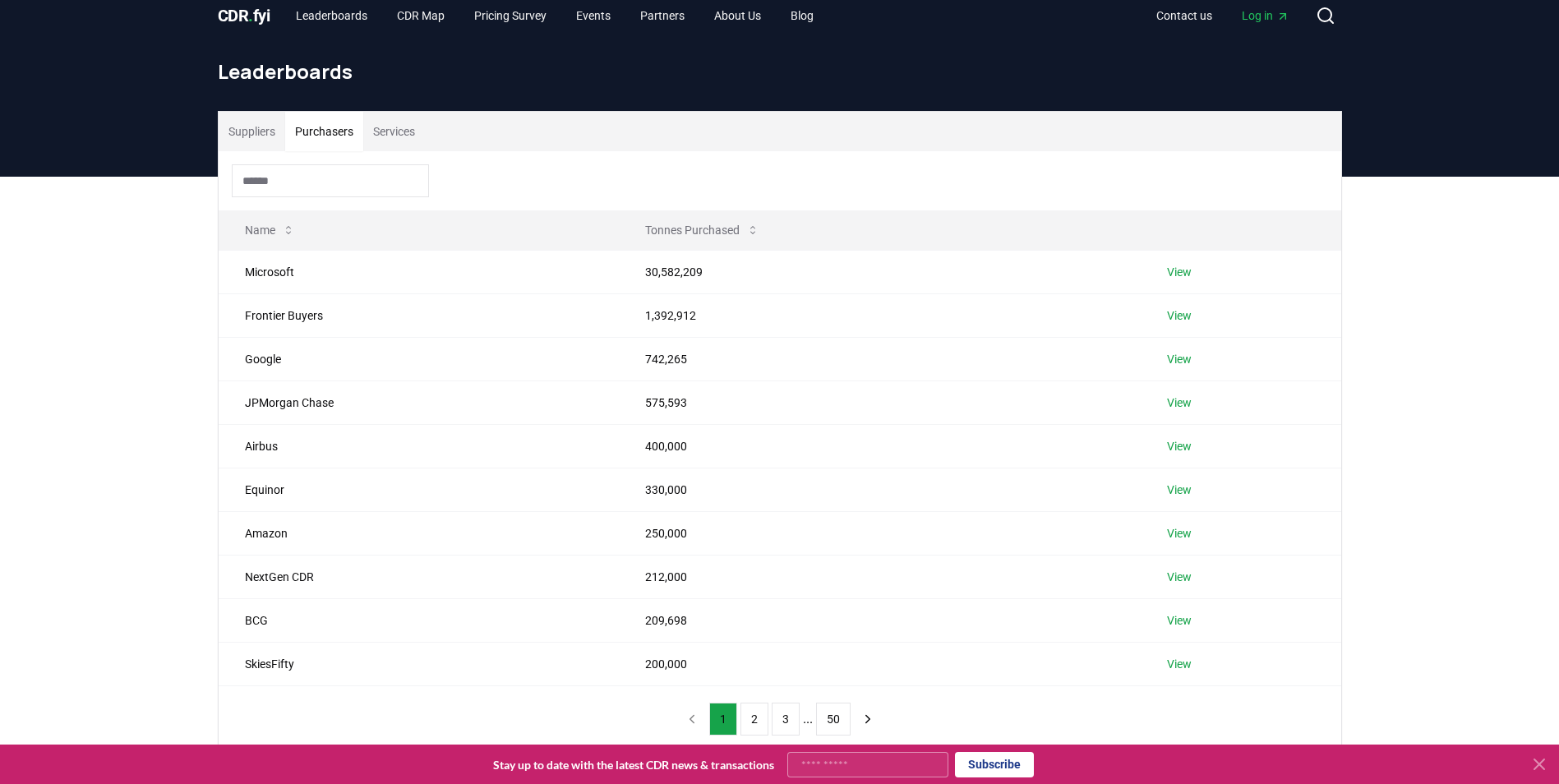 click on "Suppliers" at bounding box center [251, 131] 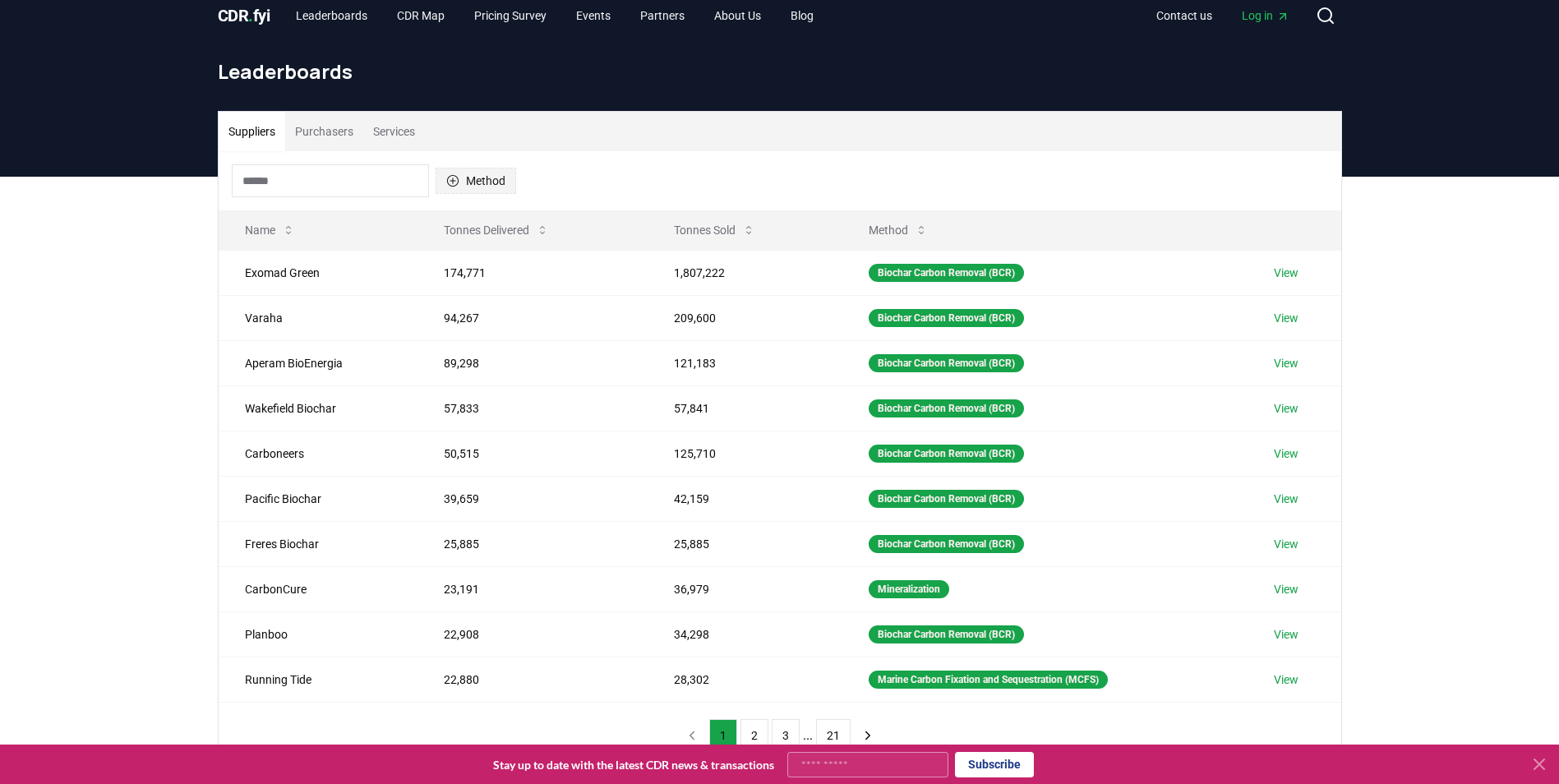 click 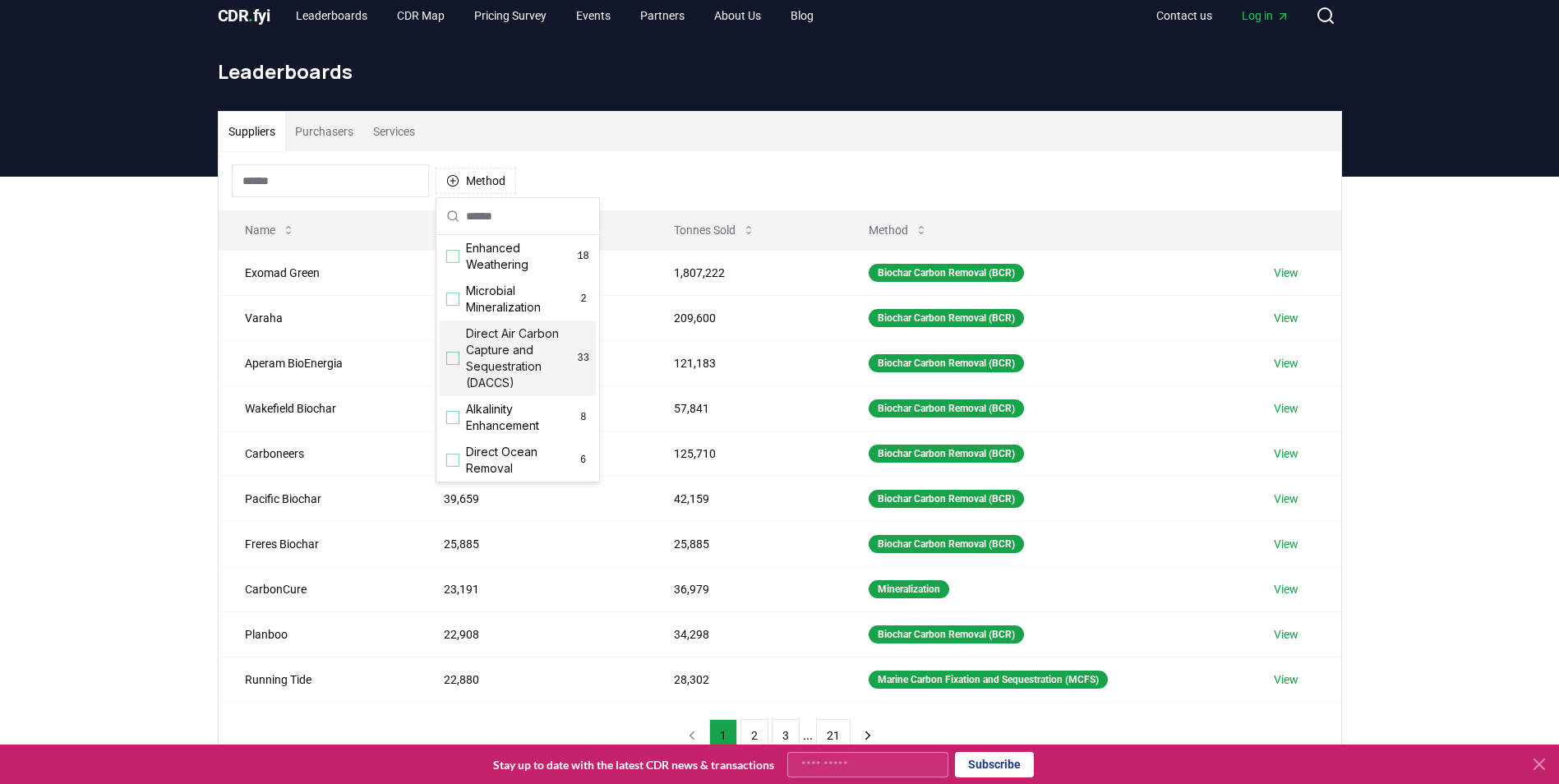 scroll, scrollTop: 329, scrollLeft: 0, axis: vertical 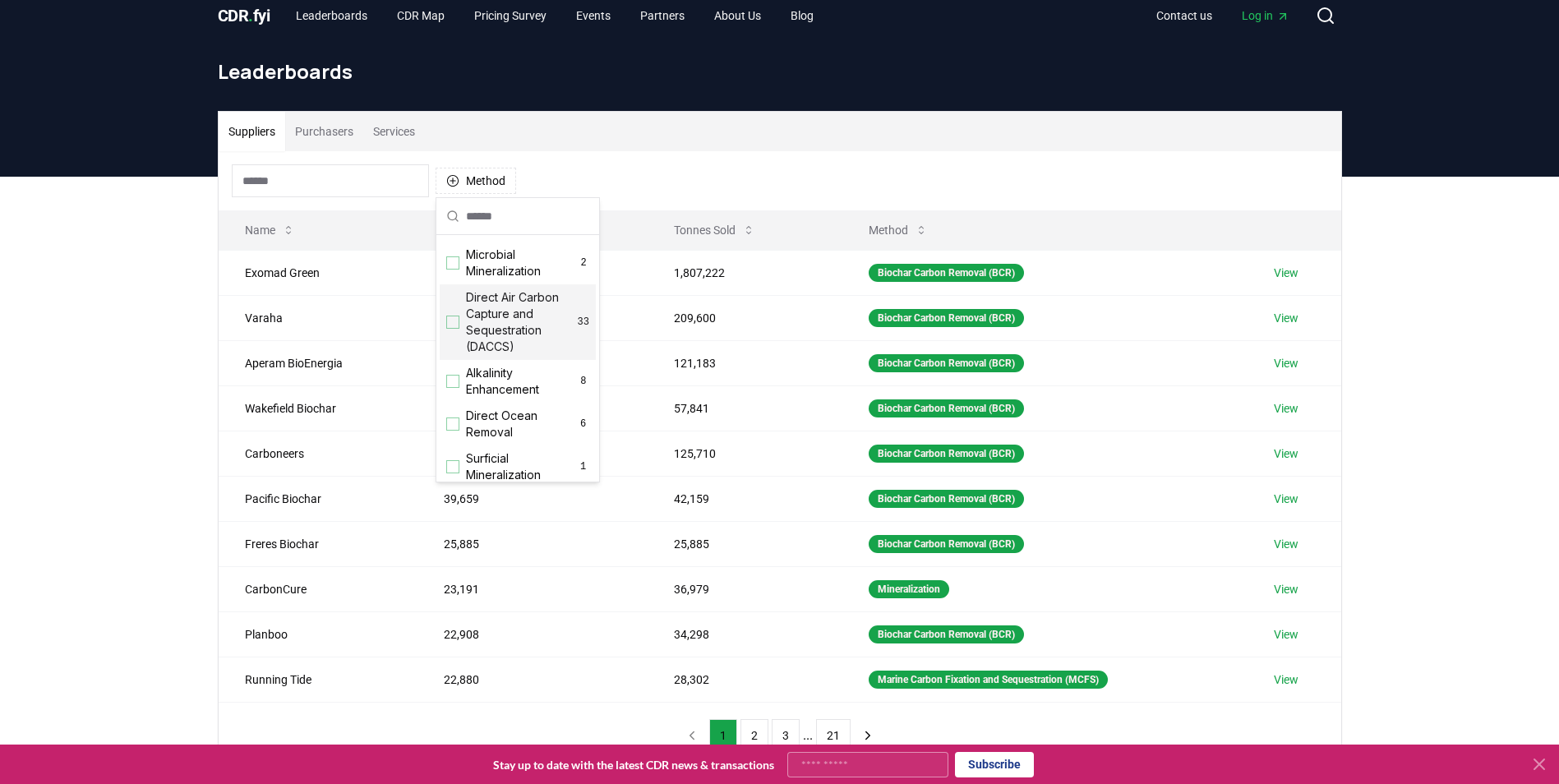 click on "Direct Air Carbon Capture and Sequestration (DACCS) 33" at bounding box center (518, 322) 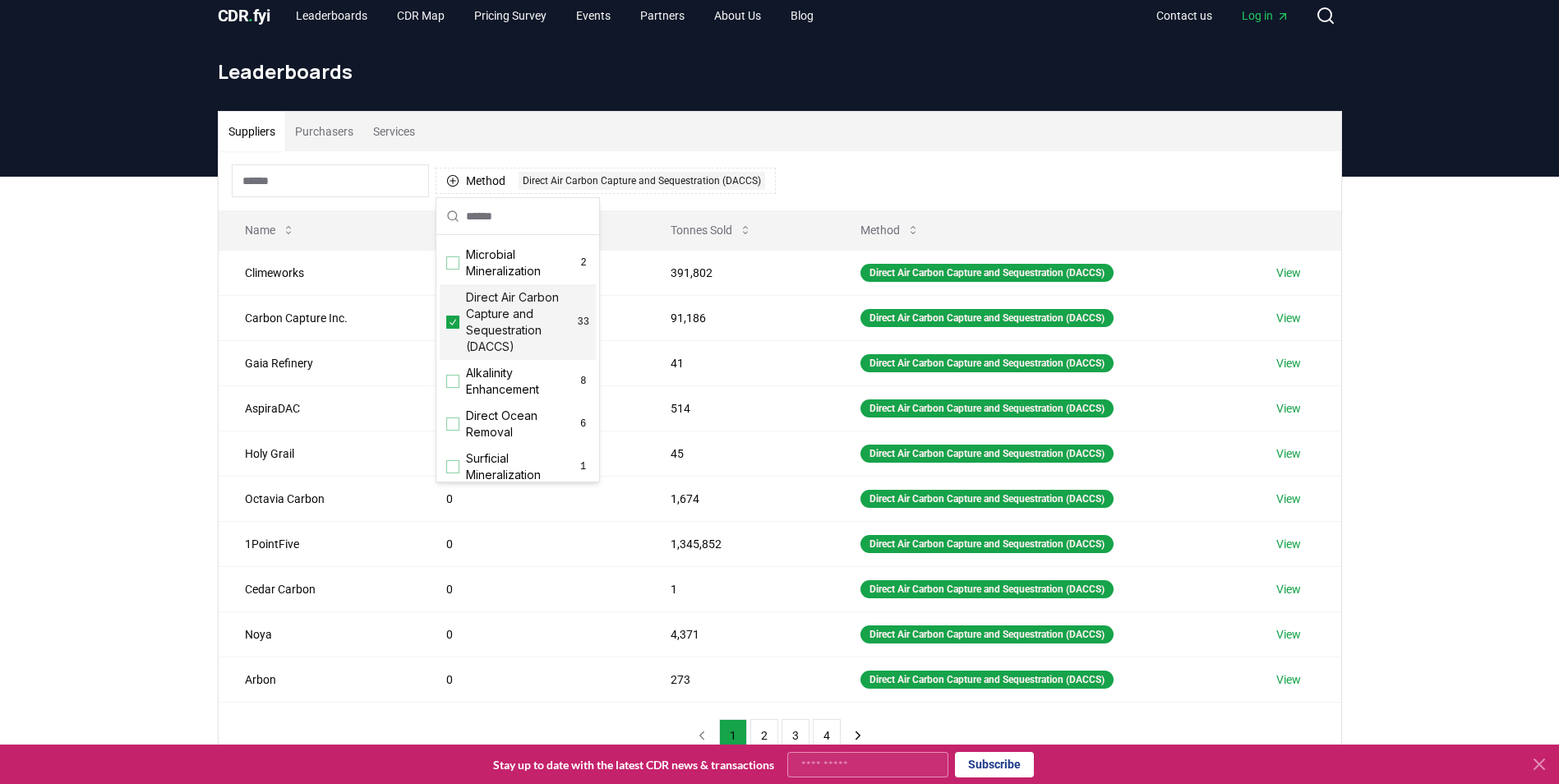 click on "Suppliers Purchasers Services Method 1 Direct Air Carbon Capture and Sequestration (DACCS) Name Tonnes Delivered Tonnes Sold Method [COMPANY] 273 391,802 Direct Air Carbon Capture and Sequestration (DACCS) View [COMPANY] 237 91,186 Direct Air Carbon Capture and Sequestration (DACCS) View [COMPANY] 11 41 Direct Air Carbon Capture and Sequestration (DACCS) View [COMPANY] 9 514 Direct Air Carbon Capture and Sequestration (DACCS) View [COMPANY] 0 45 Direct Air Carbon Capture and Sequestration (DACCS) View [COMPANY] 0 1,674 Direct Air Carbon Capture and Sequestration (DACCS) View [COMPANY] 0 1,345,852 Direct Air Carbon Capture and Sequestration (DACCS) View [COMPANY] 0 1 Direct Air Carbon Capture and Sequestration (DACCS) View [COMPANY] 0 4,371 Direct Air Carbon Capture and Sequestration (DACCS) View [COMPANY] 0 273 Direct Air Carbon Capture and Sequestration (DACCS) View 1 2 3 4" at bounding box center [779, 505] 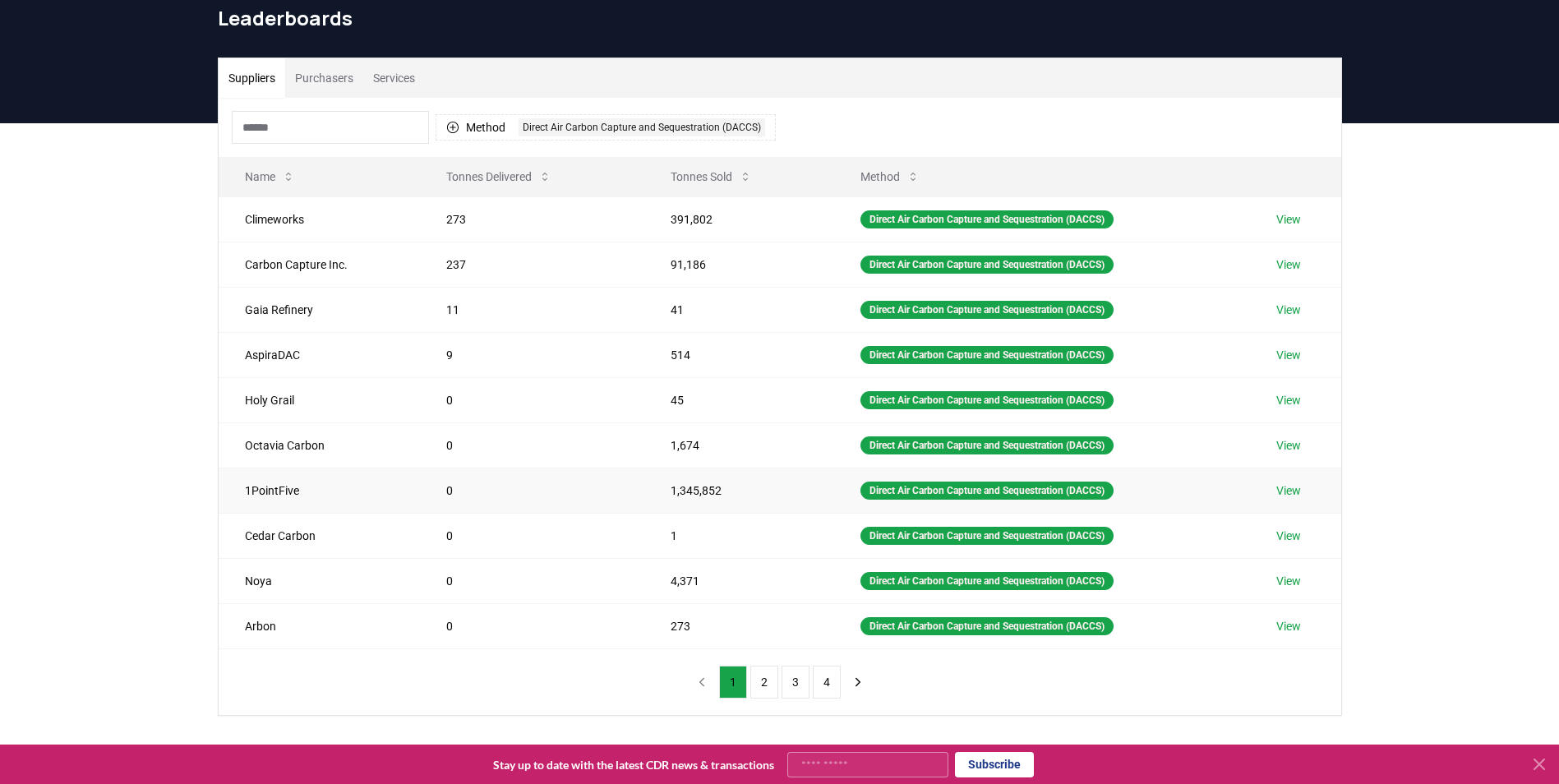 scroll, scrollTop: 96, scrollLeft: 0, axis: vertical 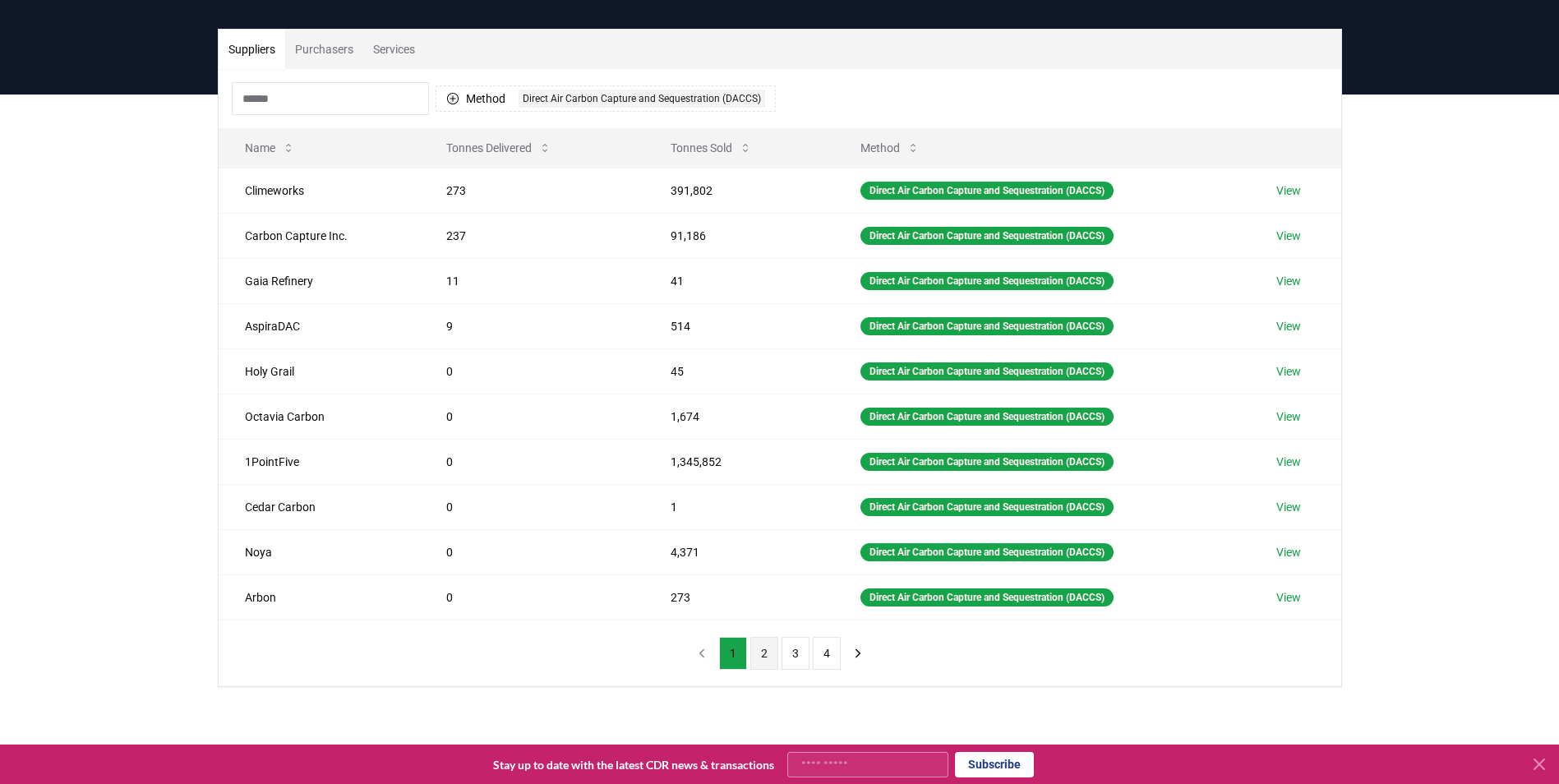 click on "2" at bounding box center (764, 653) 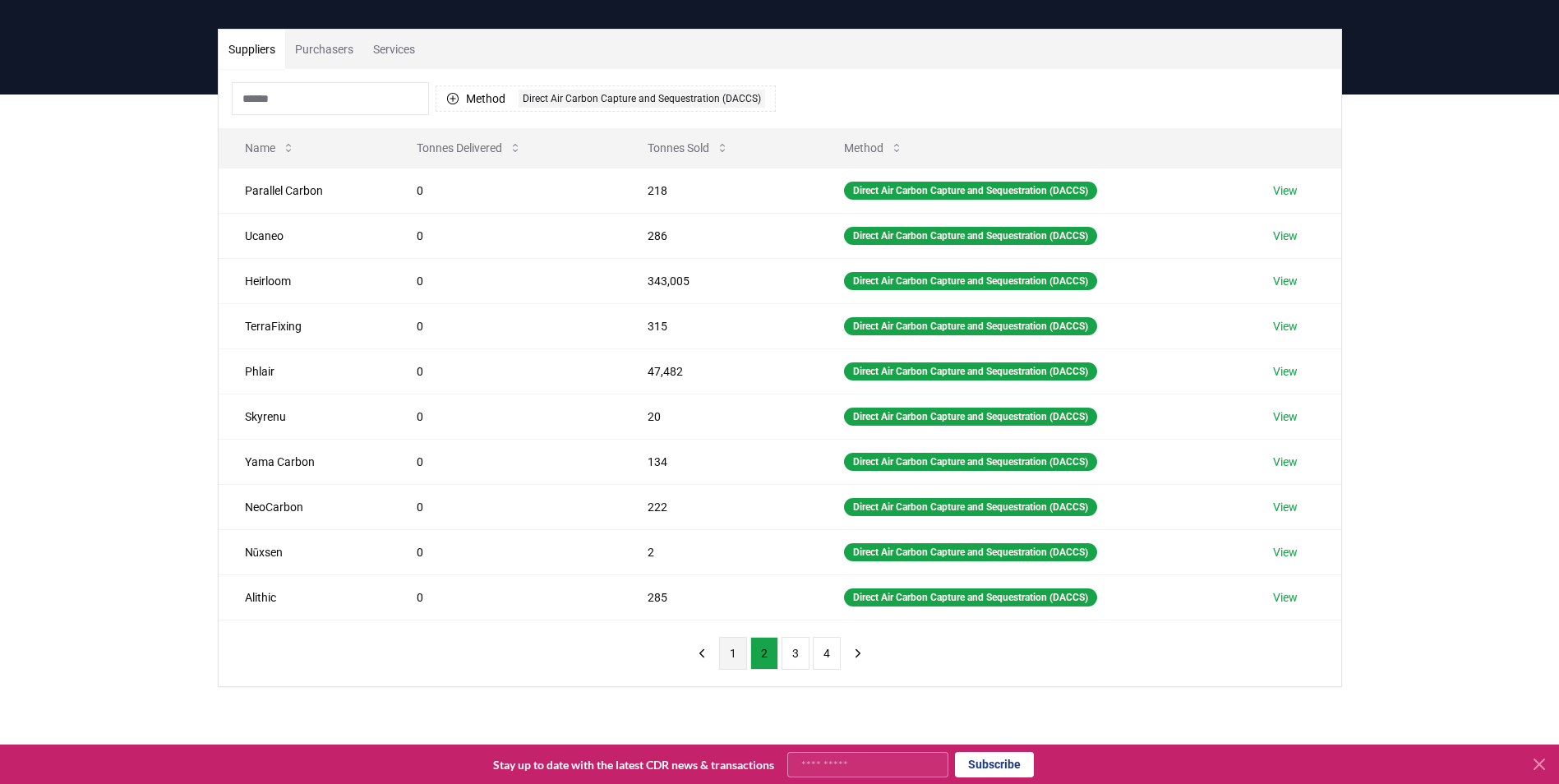 click on "1" at bounding box center (733, 653) 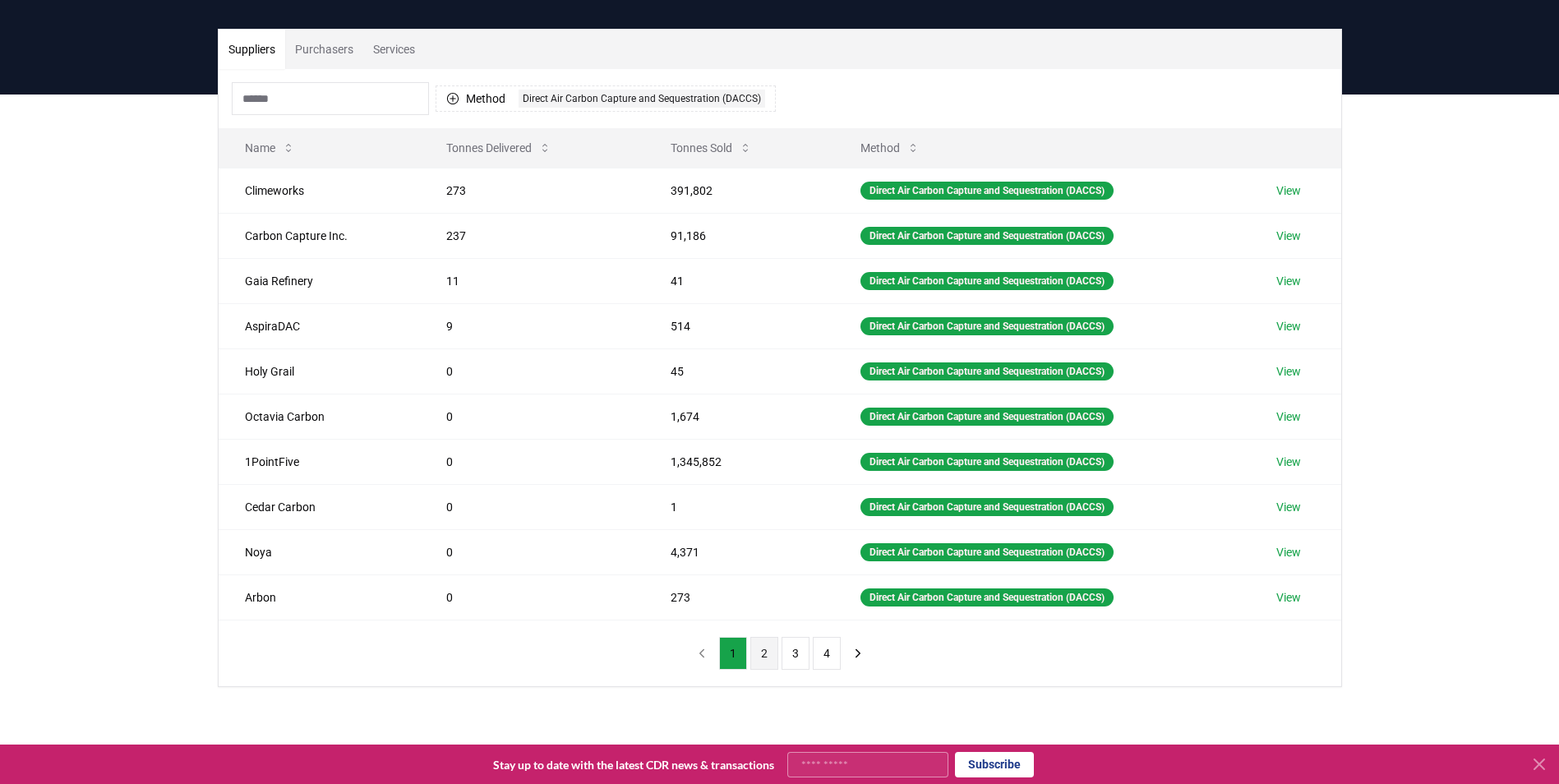 click on "2" at bounding box center [764, 653] 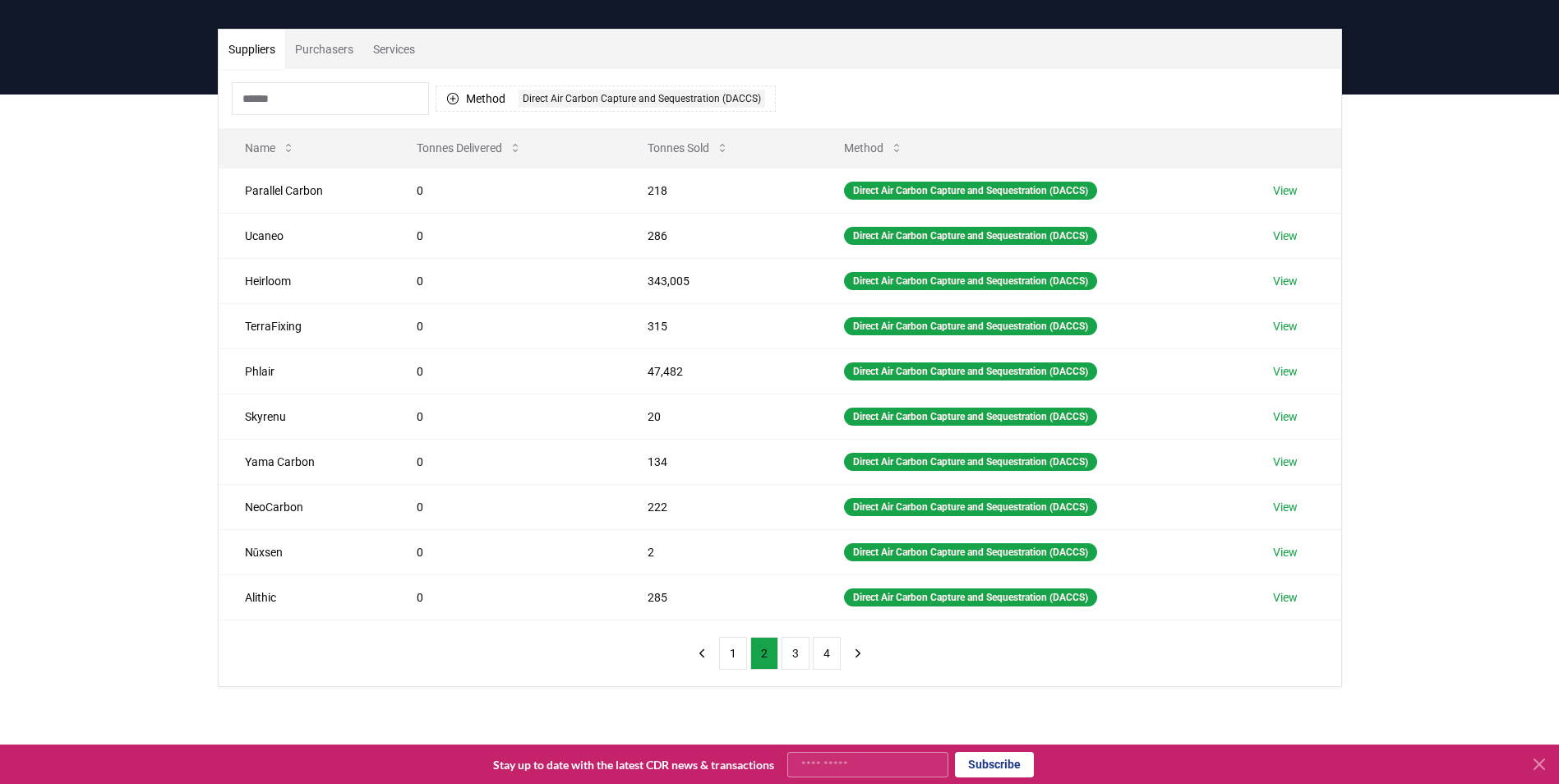 click on "1 2 3 4" at bounding box center (780, 653) 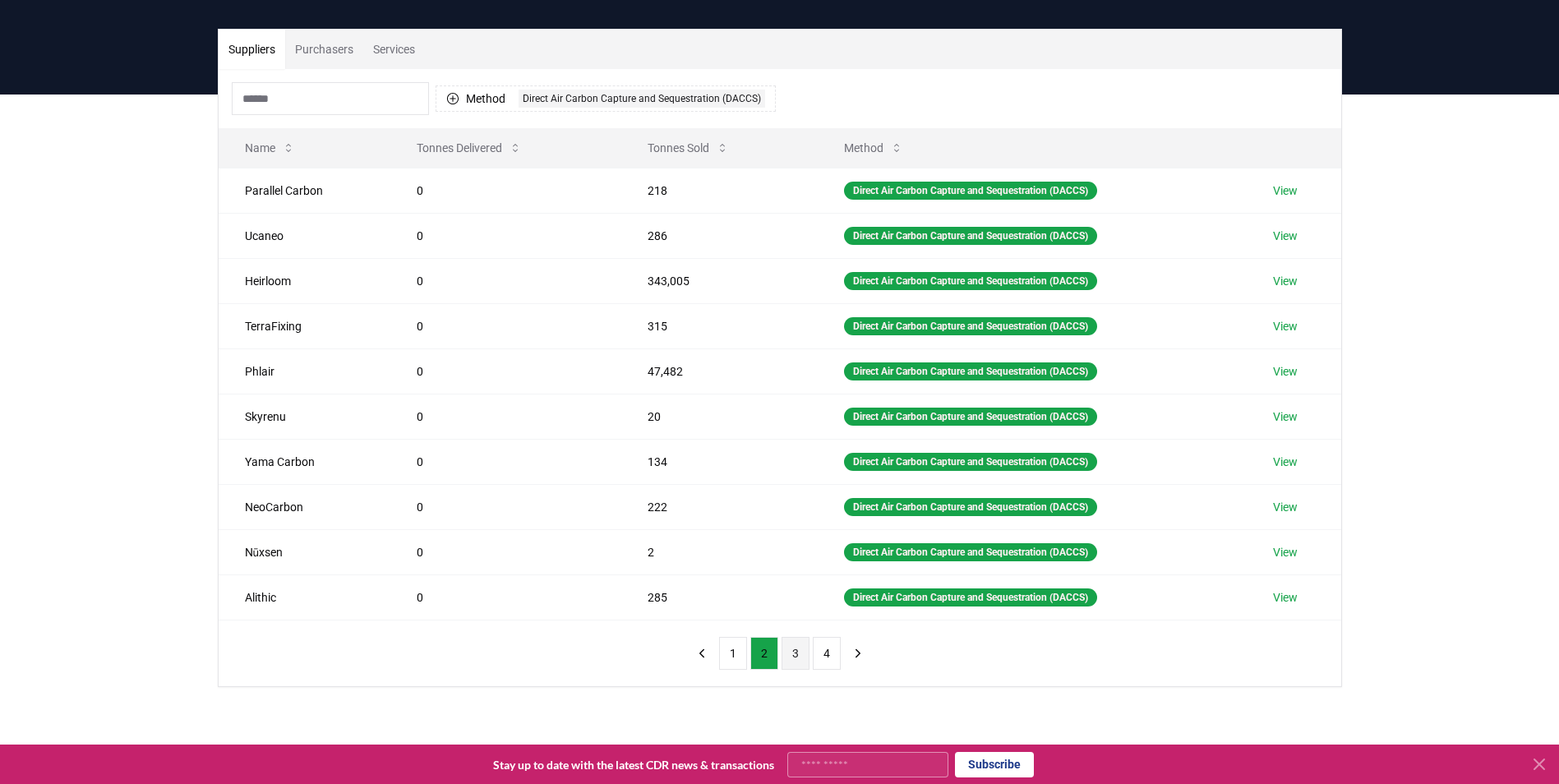 click on "3" at bounding box center [796, 653] 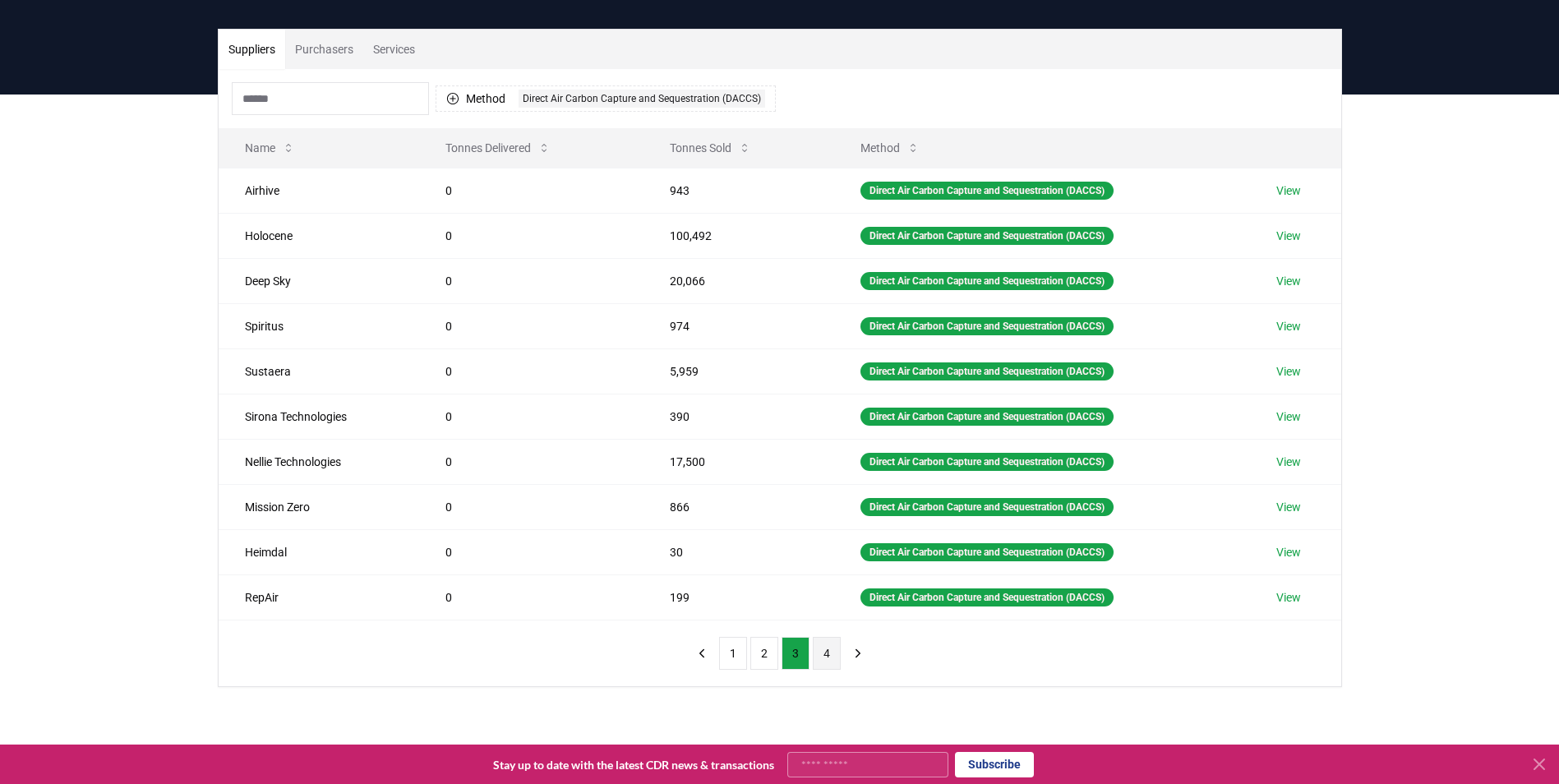 click on "4" at bounding box center (827, 653) 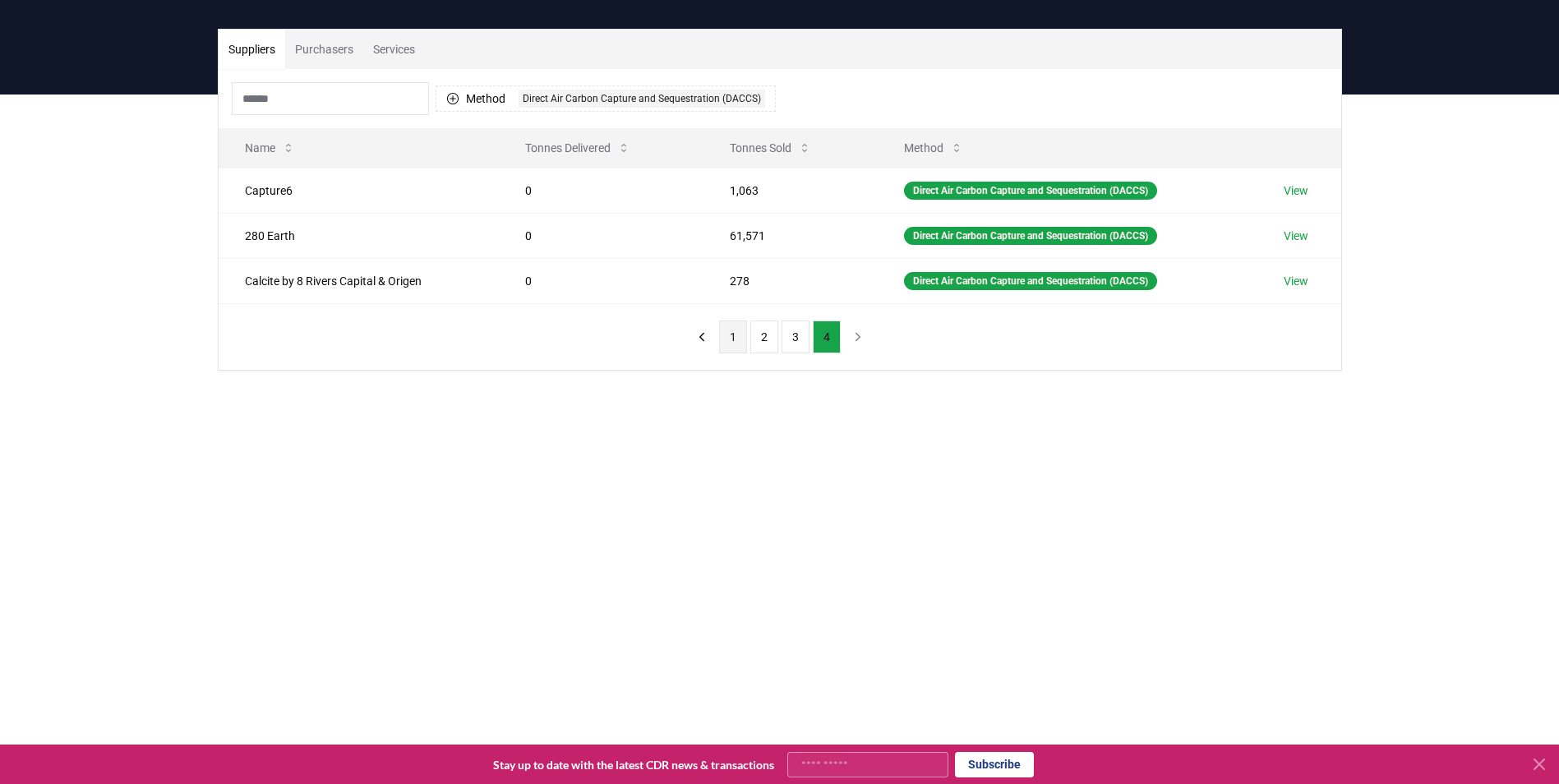 click on "1" at bounding box center [733, 337] 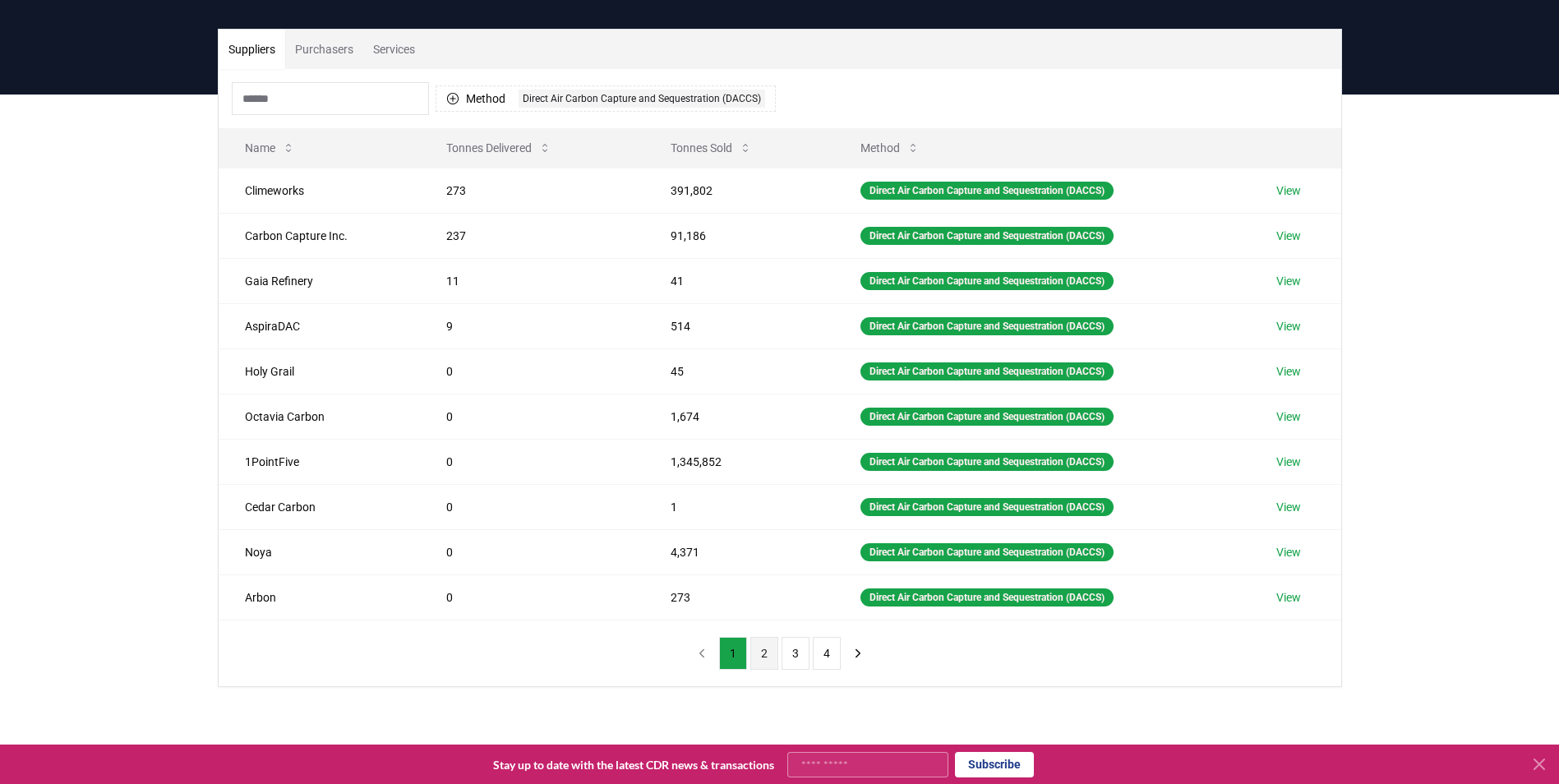click on "2" at bounding box center [764, 653] 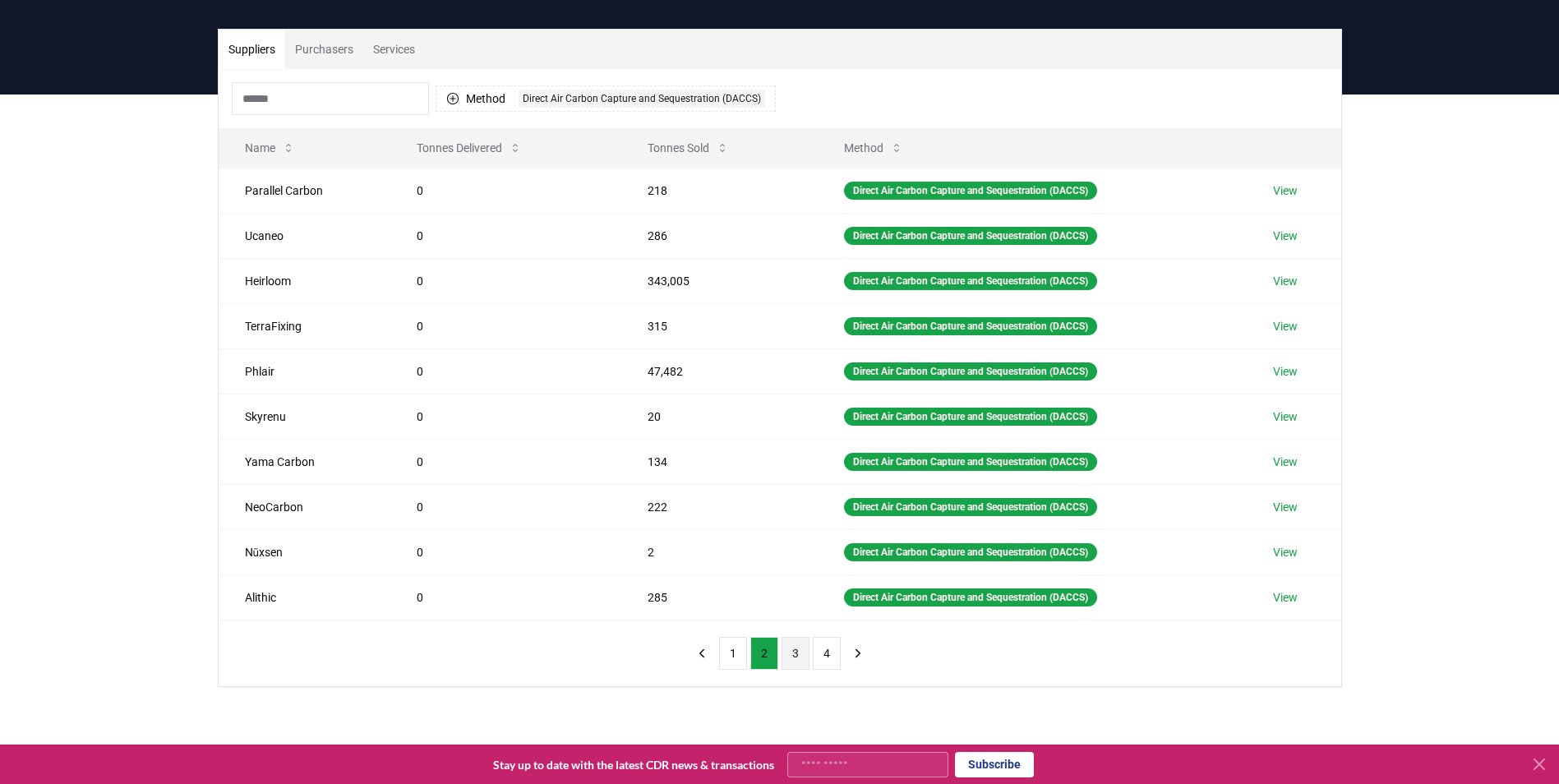 click on "3" at bounding box center [796, 653] 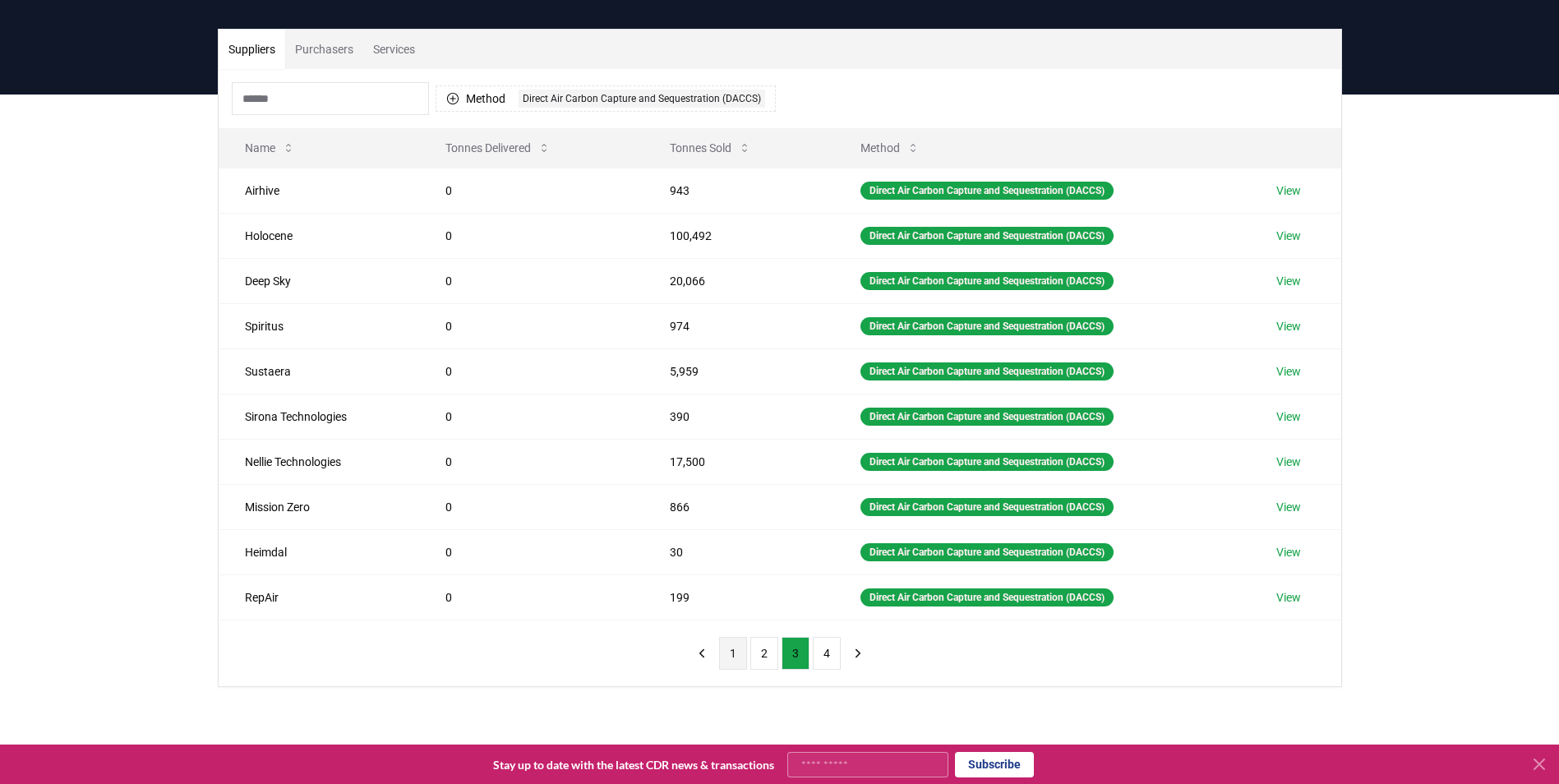 click on "1" at bounding box center [733, 653] 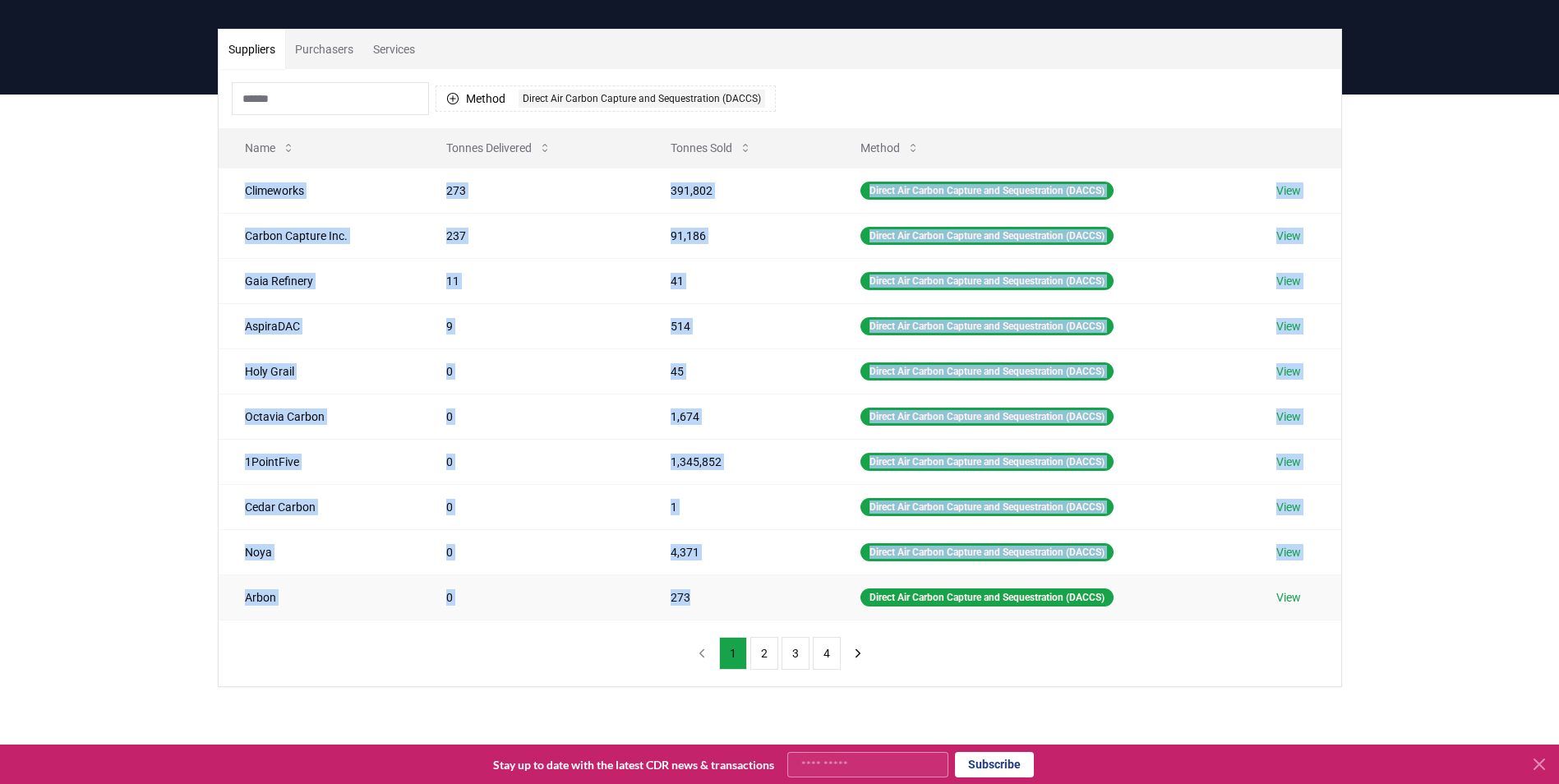 drag, startPoint x: 237, startPoint y: 191, endPoint x: 712, endPoint y: 579, distance: 613.32618 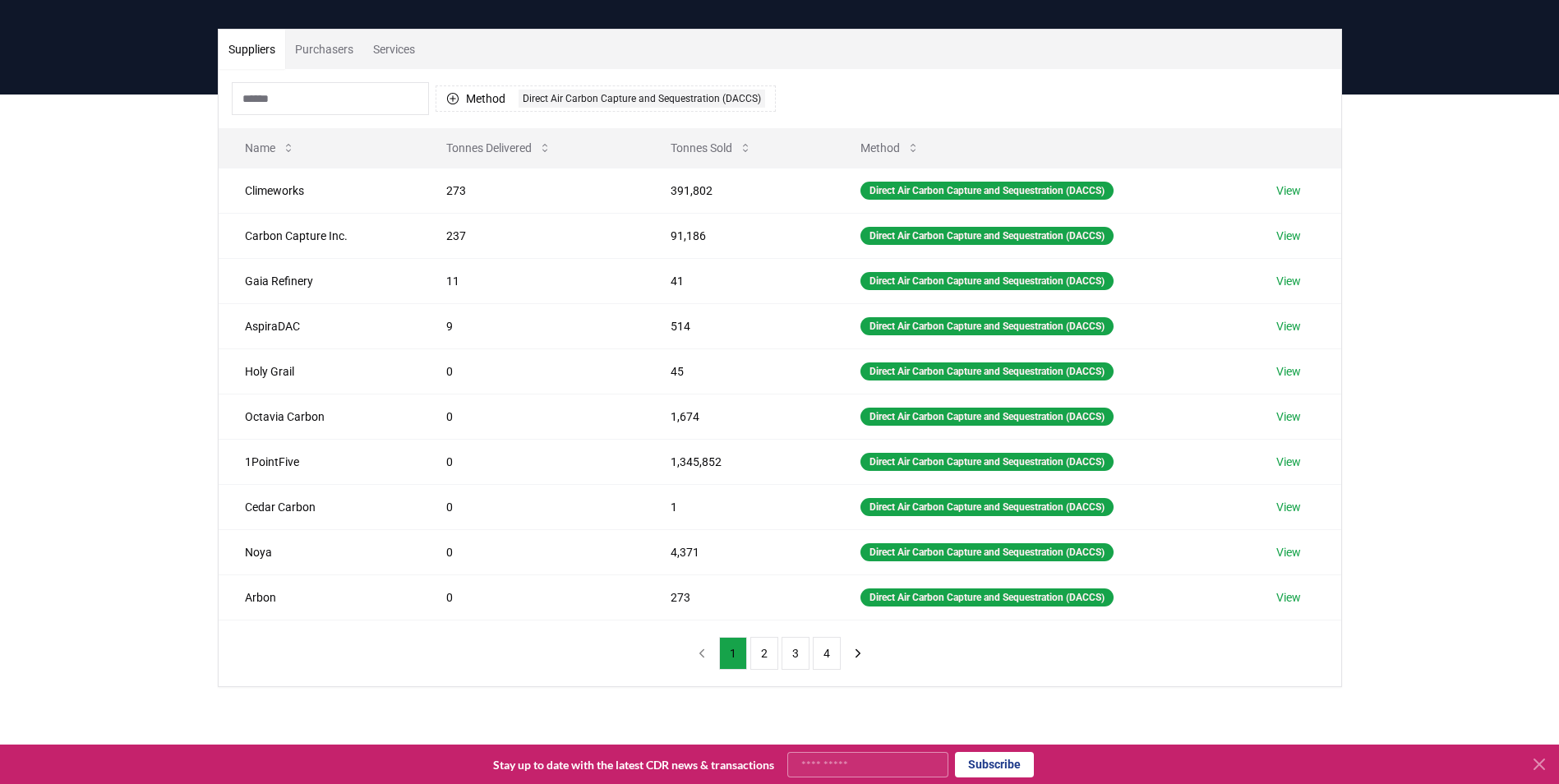 click on "Suppliers Purchasers Services Method 1 Direct Air Carbon Capture and Sequestration (DACCS) Name Tonnes Delivered Tonnes Sold Method [COMPANY] 273 391,802 Direct Air Carbon Capture and Sequestration (DACCS) View [COMPANY] 237 91,186 Direct Air Carbon Capture and Sequestration (DACCS) View [COMPANY] 11 41 Direct Air Carbon Capture and Sequestration (DACCS) View [COMPANY] 9 514 Direct Air Carbon Capture and Sequestration (DACCS) View [COMPANY] 0 45 Direct Air Carbon Capture and Sequestration (DACCS) View [COMPANY] 0 1,674 Direct Air Carbon Capture and Sequestration (DACCS) View [COMPANY] 0 1,345,852 Direct Air Carbon Capture and Sequestration (DACCS) View [COMPANY] 0 1 Direct Air Carbon Capture and Sequestration (DACCS) View [COMPANY] 0 4,371 Direct Air Carbon Capture and Sequestration (DACCS) View [COMPANY] 0 273 Direct Air Carbon Capture and Sequestration (DACCS) View 1 2 3 4" at bounding box center [780, 357] 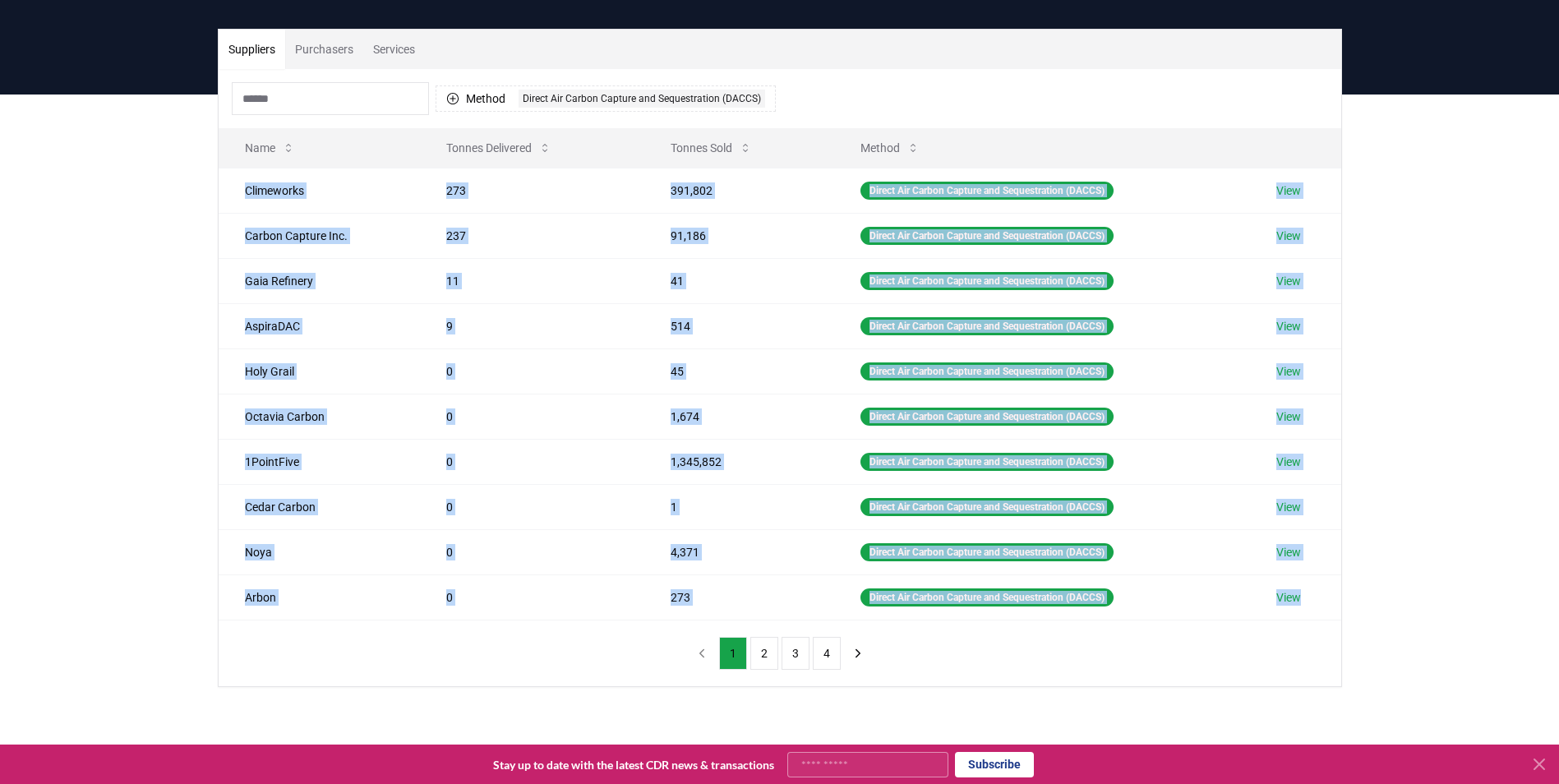 drag, startPoint x: 236, startPoint y: 187, endPoint x: 736, endPoint y: 625, distance: 664.7135 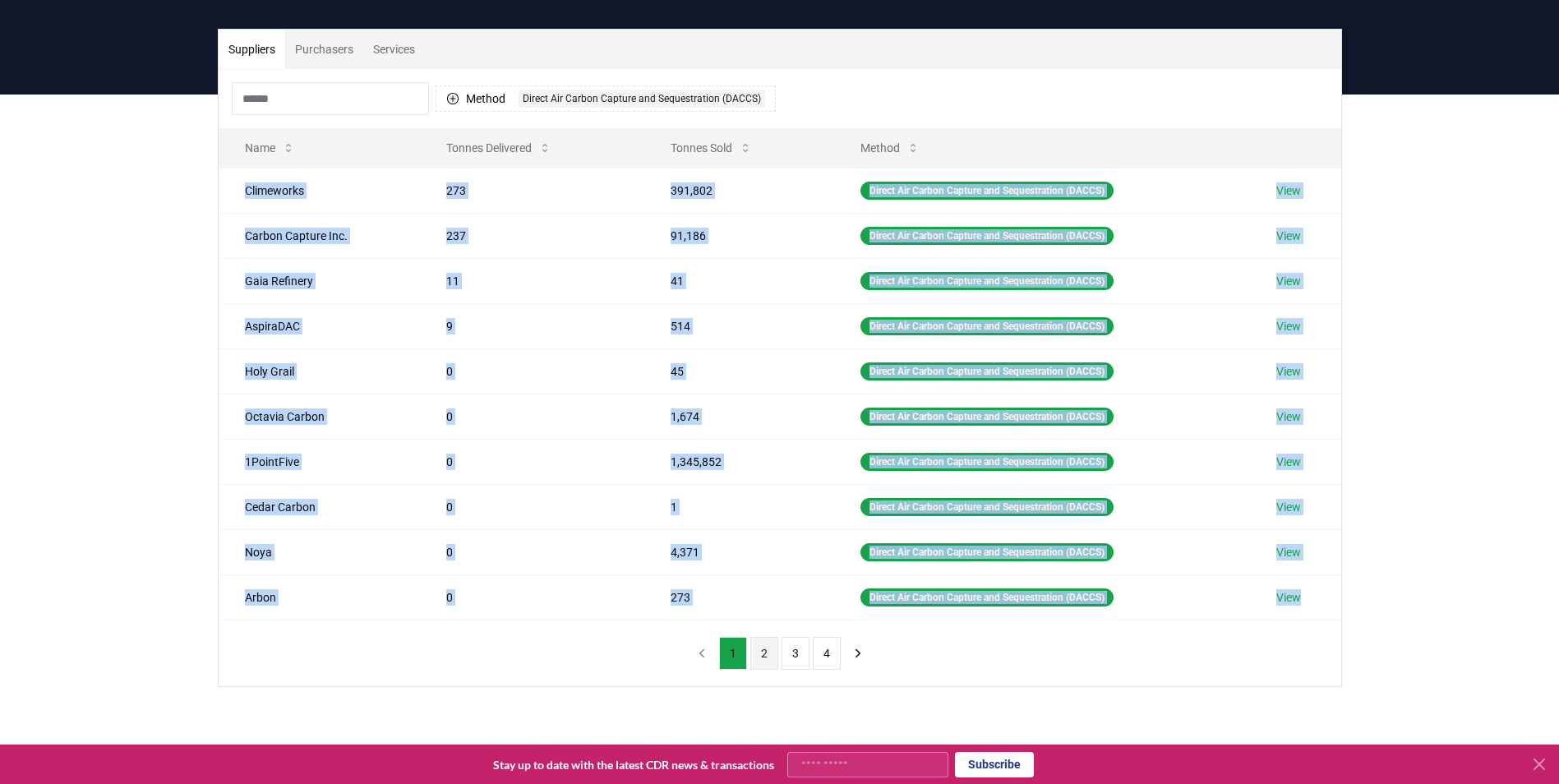 click on "2" at bounding box center (764, 653) 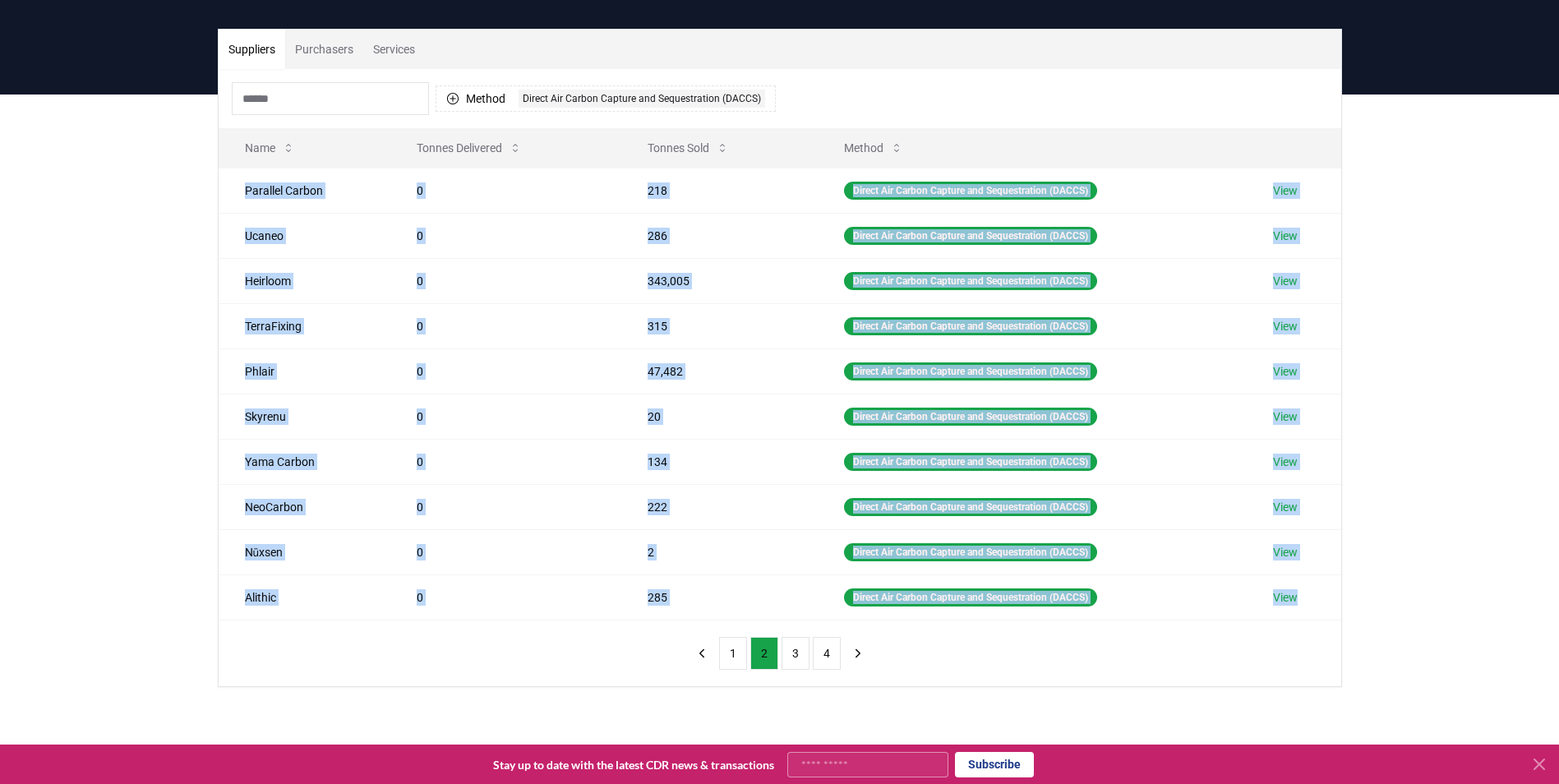 type 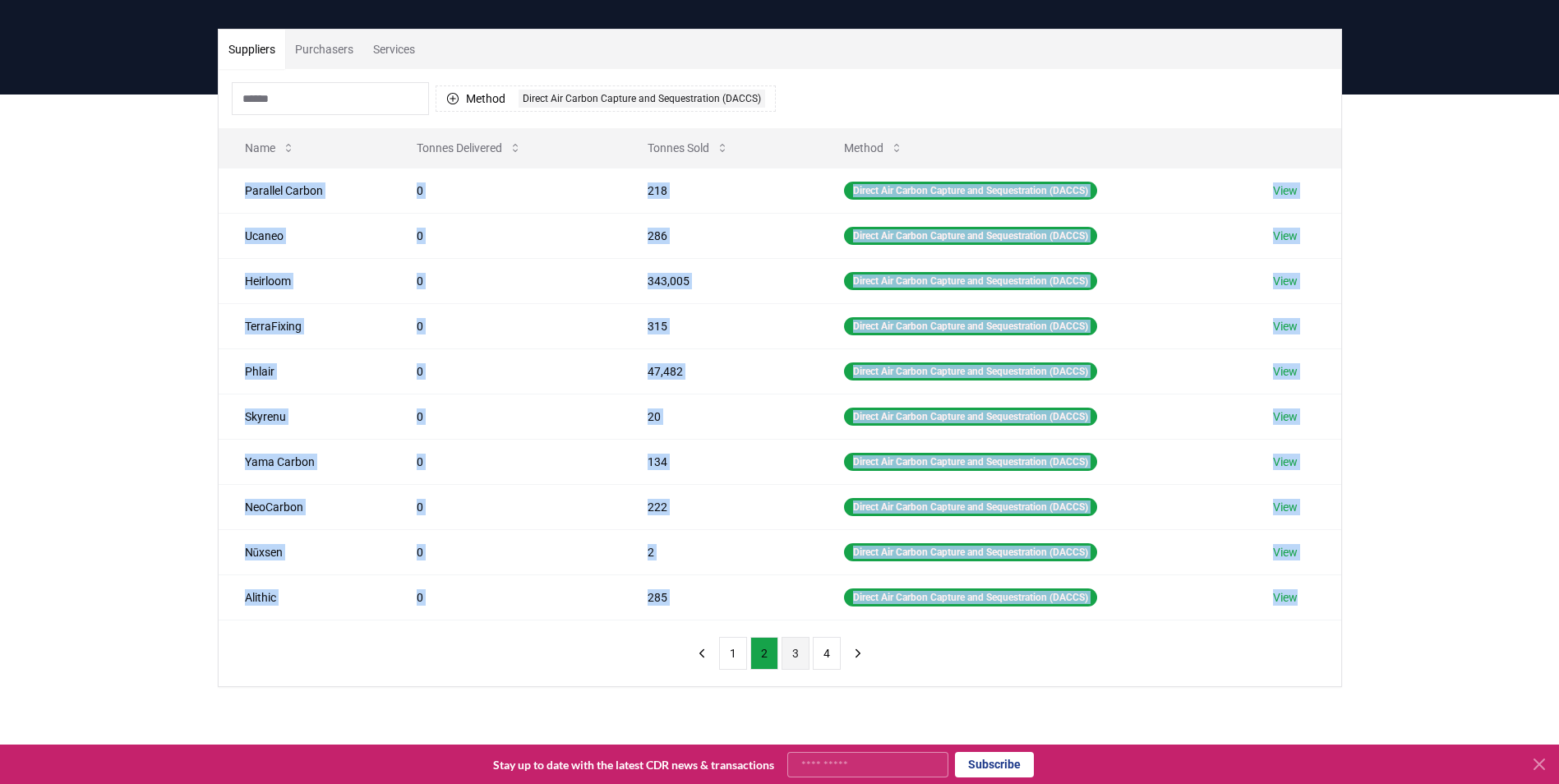 click on "3" at bounding box center (796, 653) 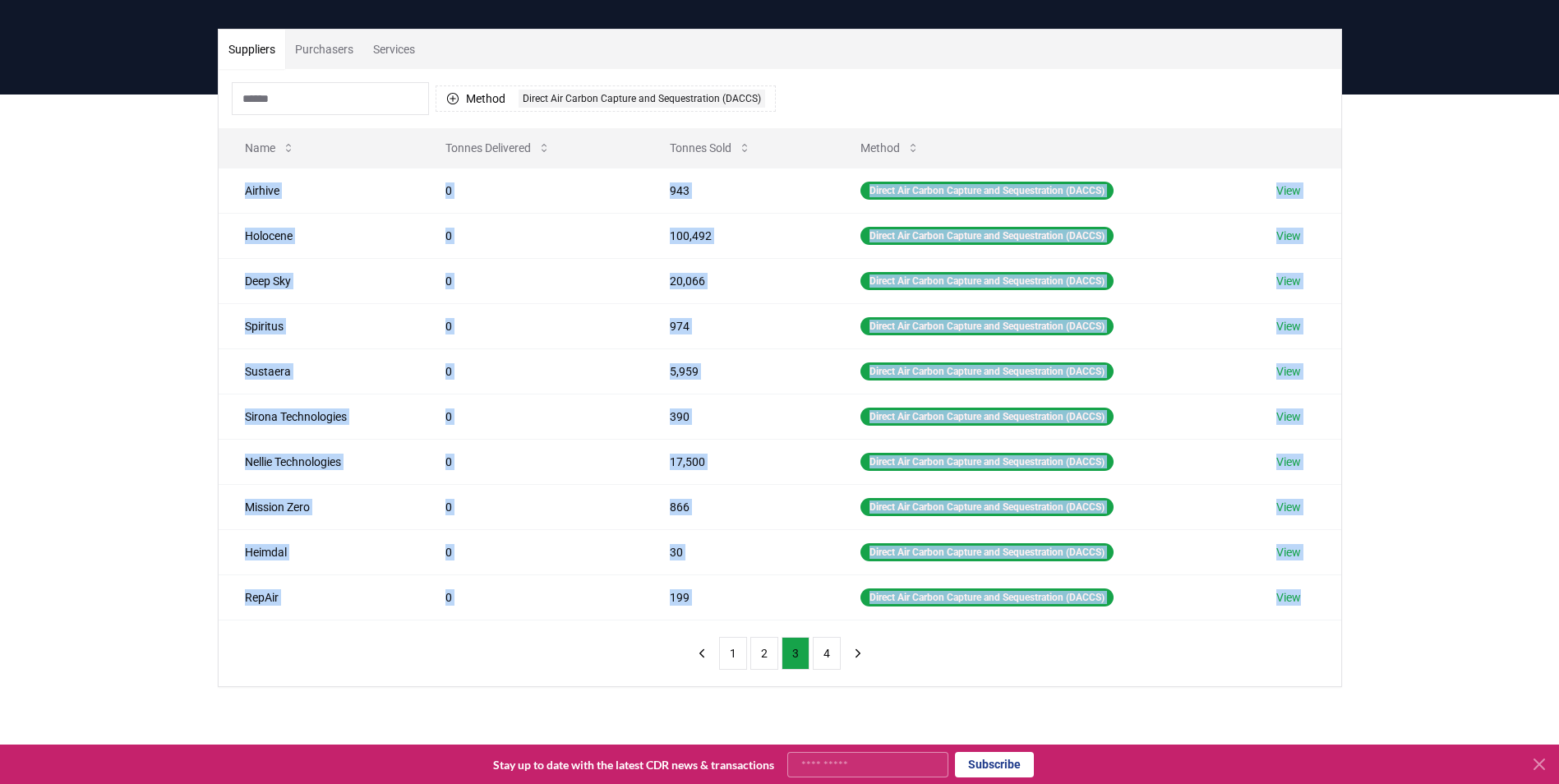 type 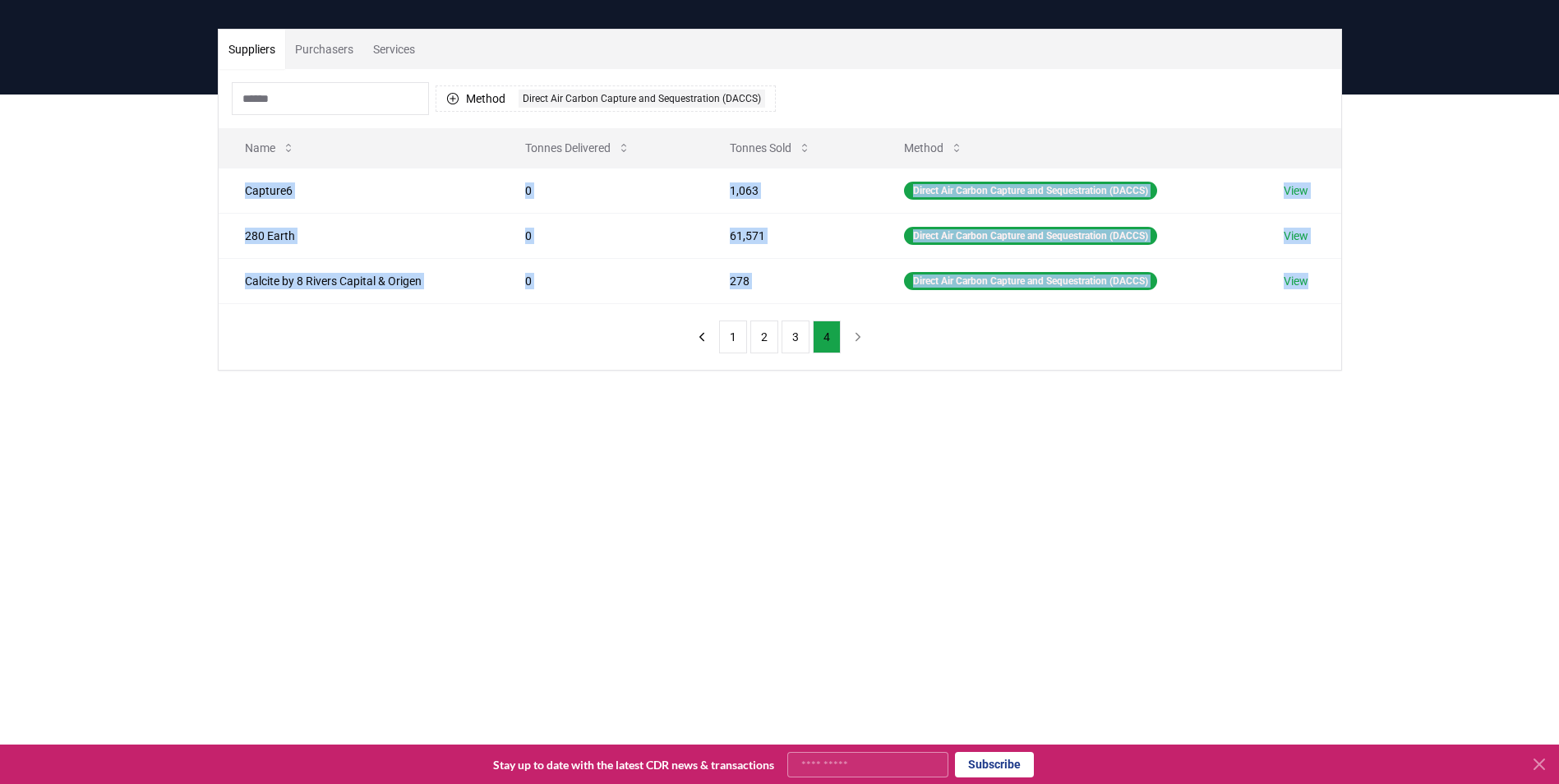 type 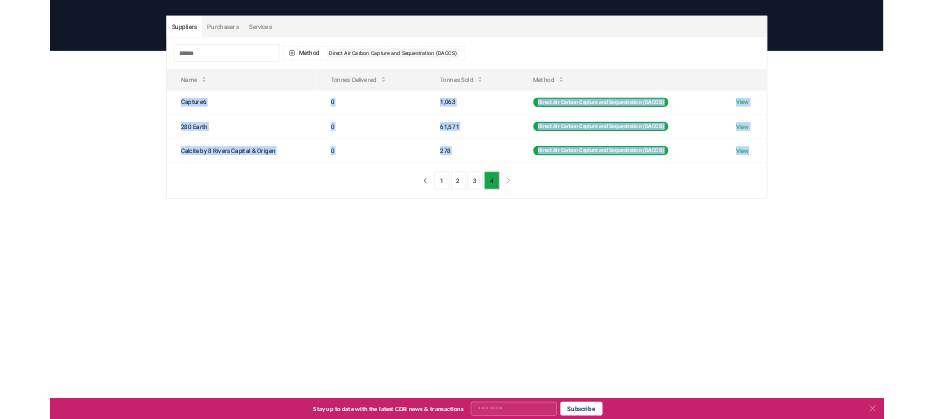 scroll, scrollTop: 117, scrollLeft: 0, axis: vertical 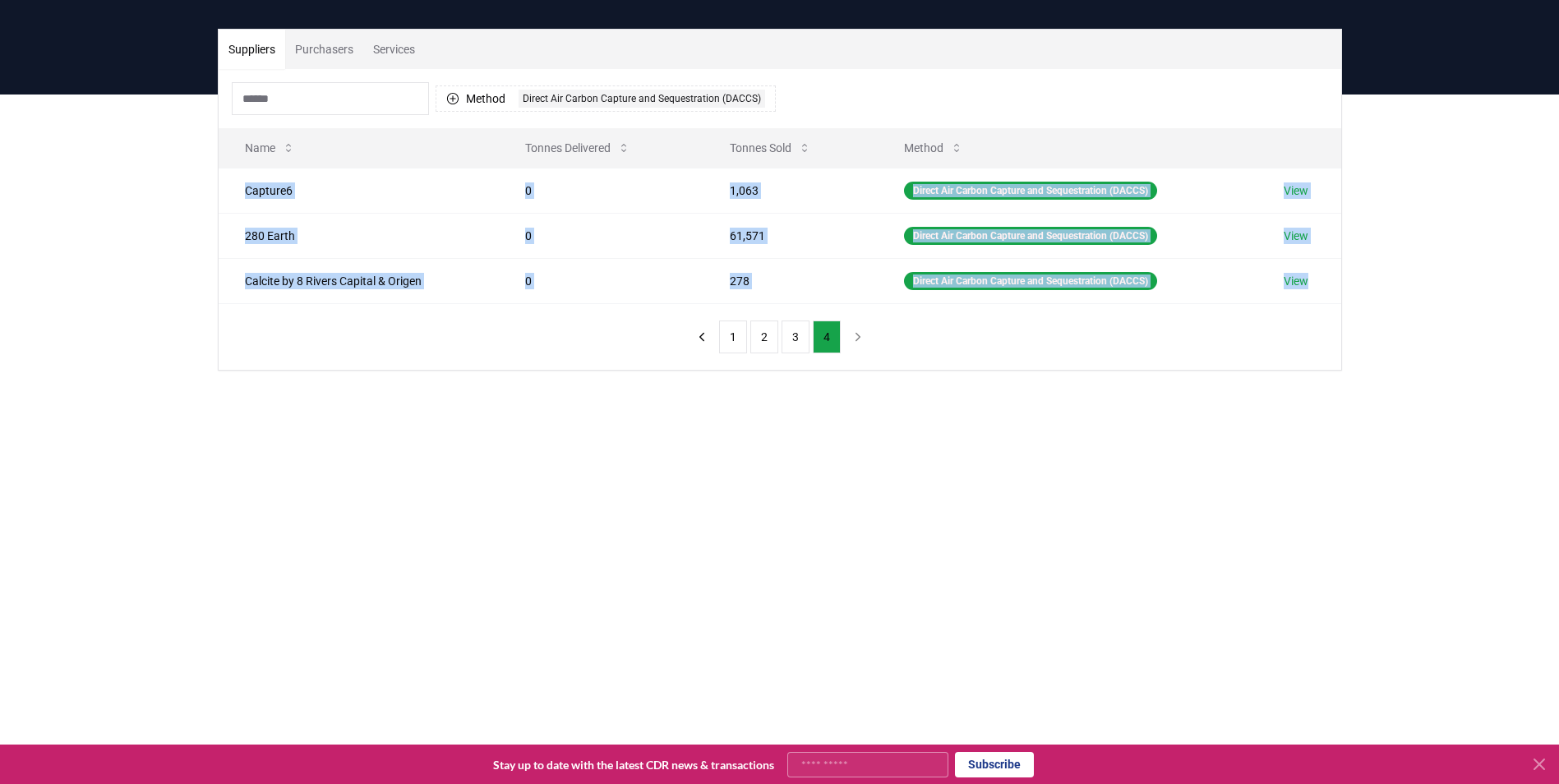 click on "Purchasers" at bounding box center (324, 49) 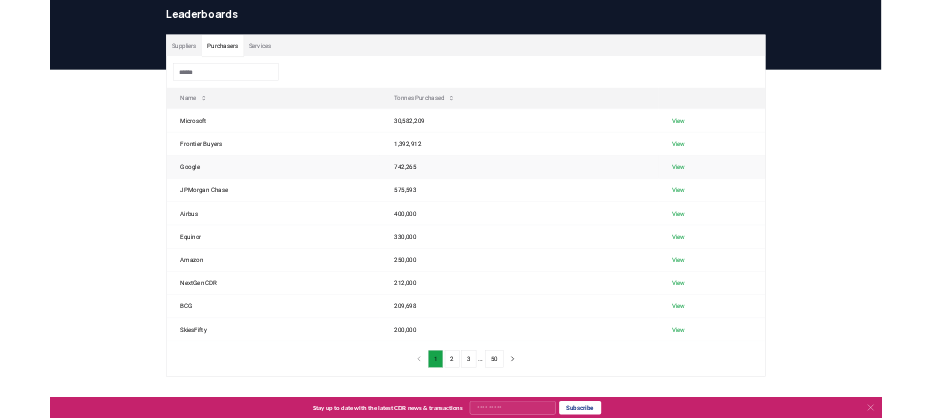 scroll, scrollTop: 117, scrollLeft: 0, axis: vertical 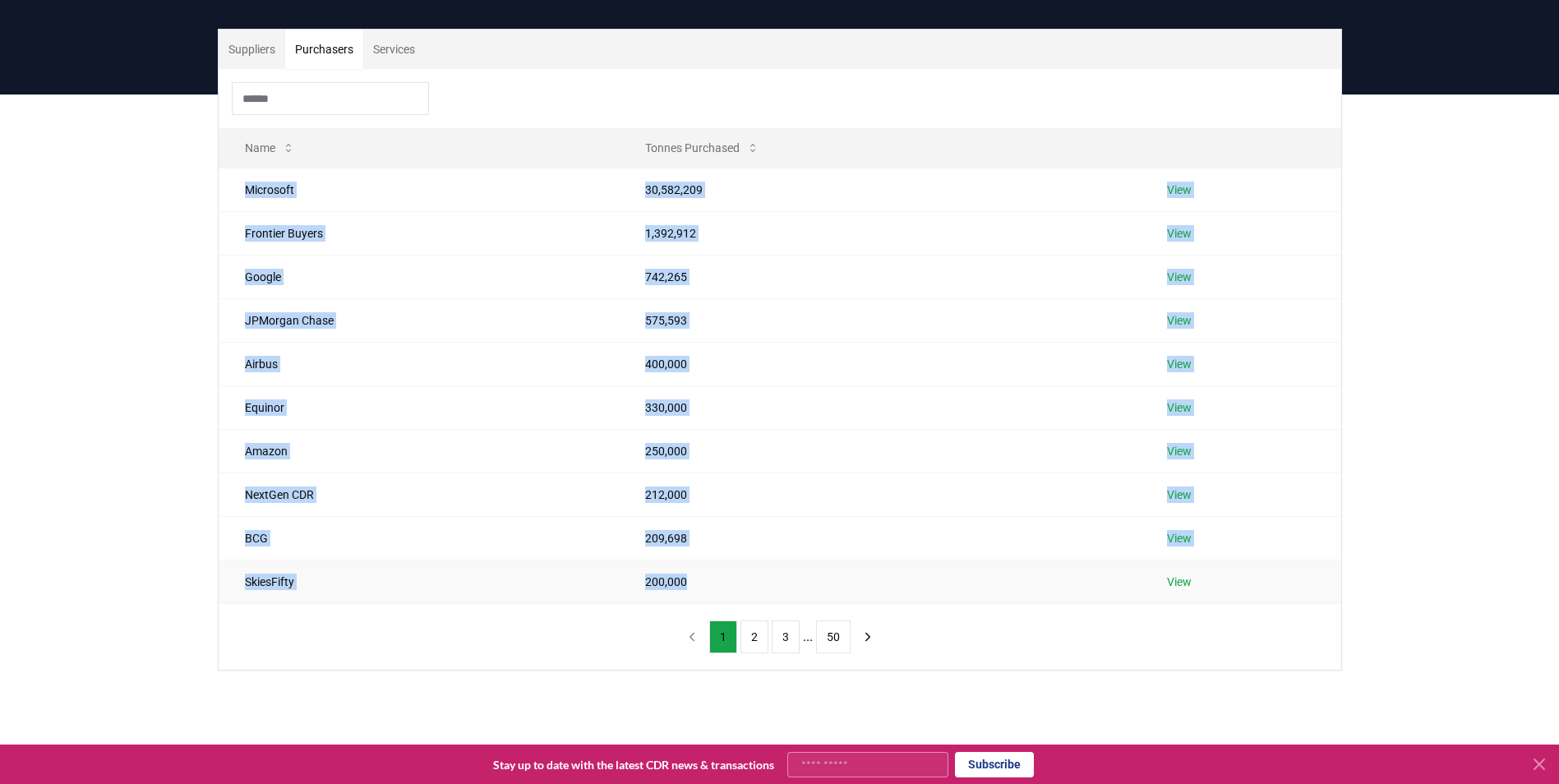 drag, startPoint x: 238, startPoint y: 187, endPoint x: 792, endPoint y: 582, distance: 680.398 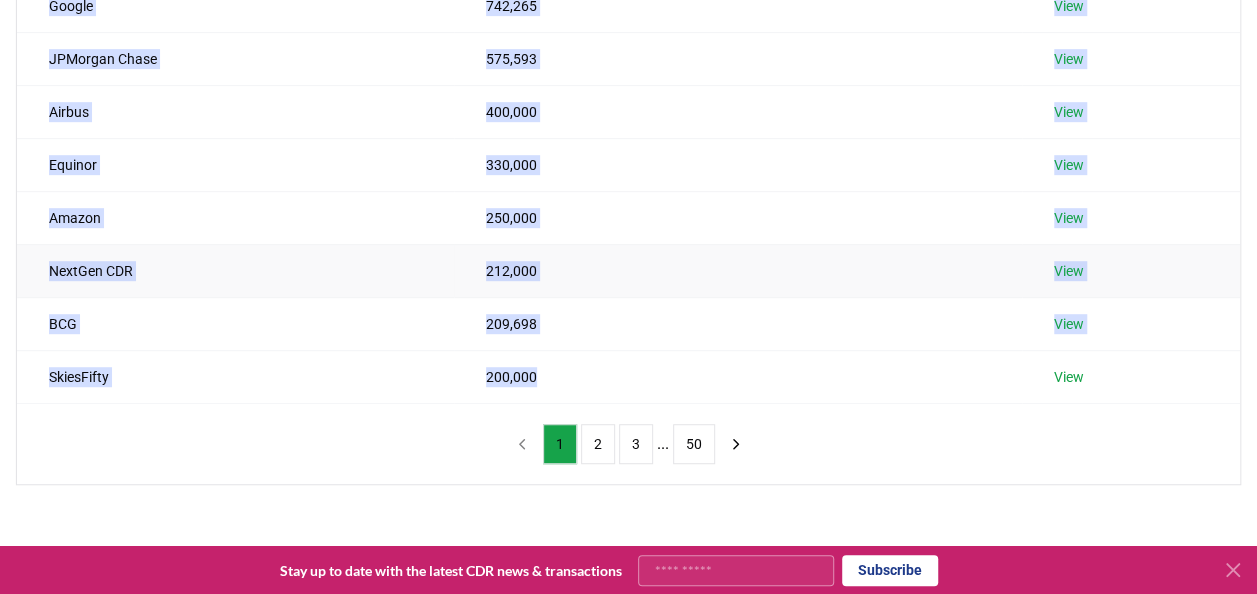 scroll, scrollTop: 417, scrollLeft: 0, axis: vertical 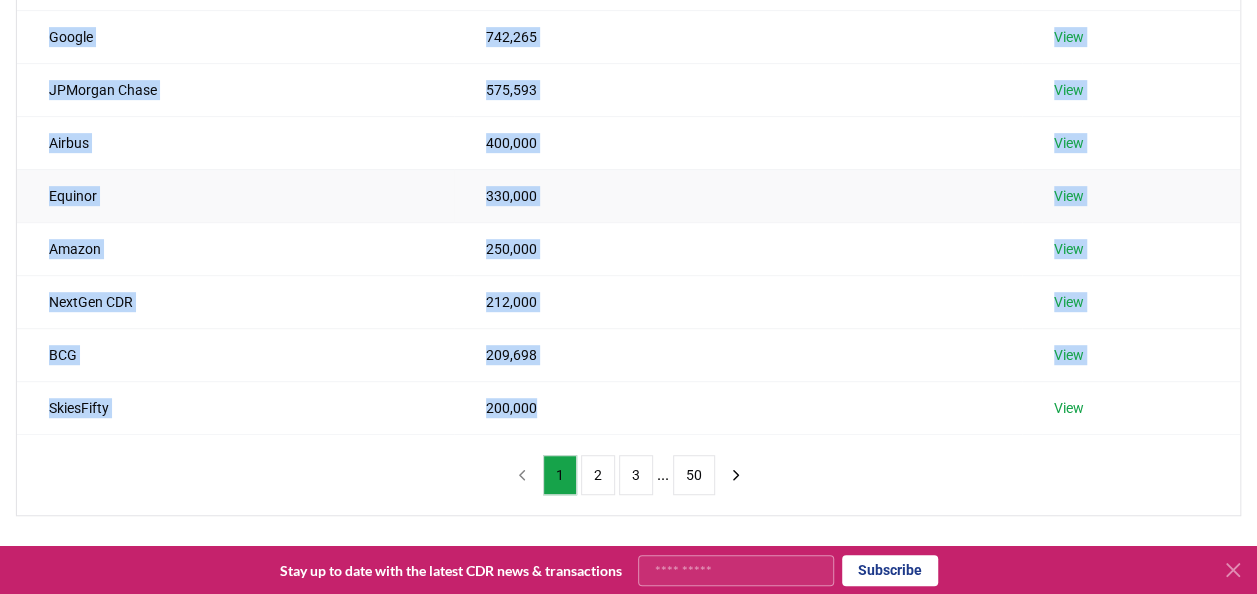click on "Equinor" at bounding box center (235, 195) 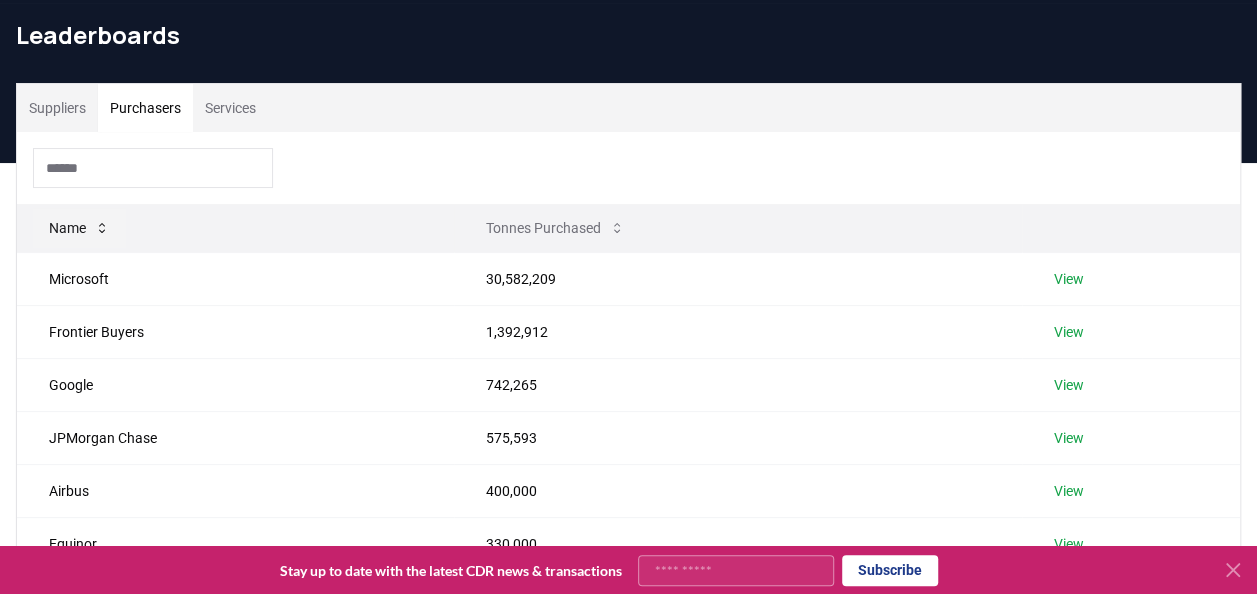 scroll, scrollTop: 100, scrollLeft: 0, axis: vertical 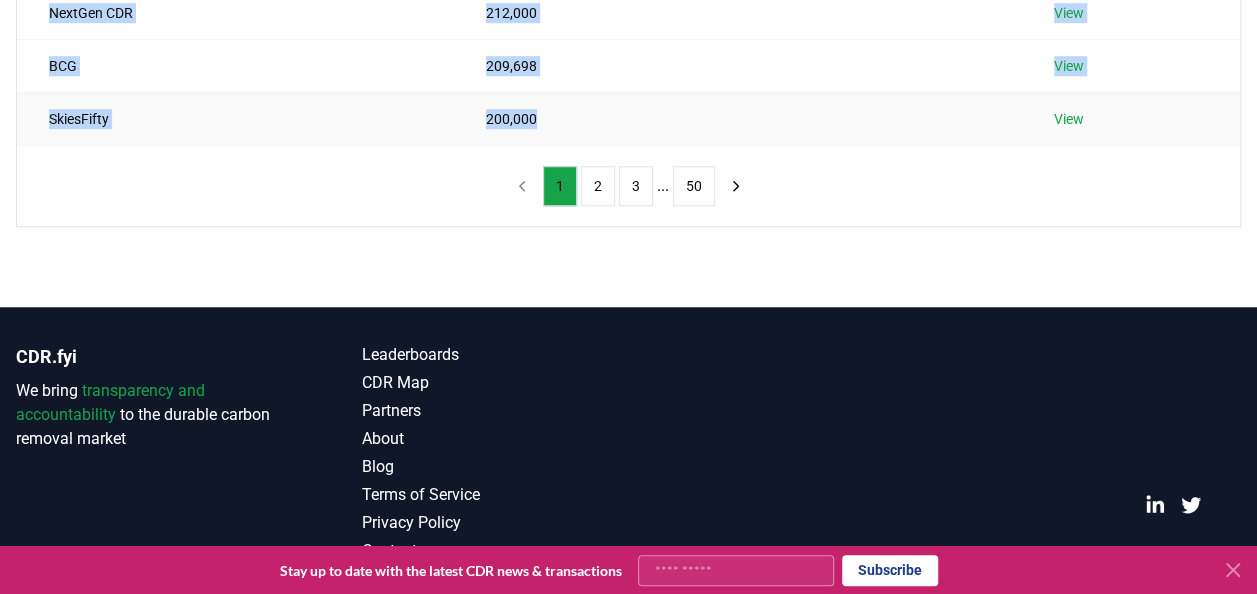 drag, startPoint x: 44, startPoint y: 244, endPoint x: 542, endPoint y: 134, distance: 510.00394 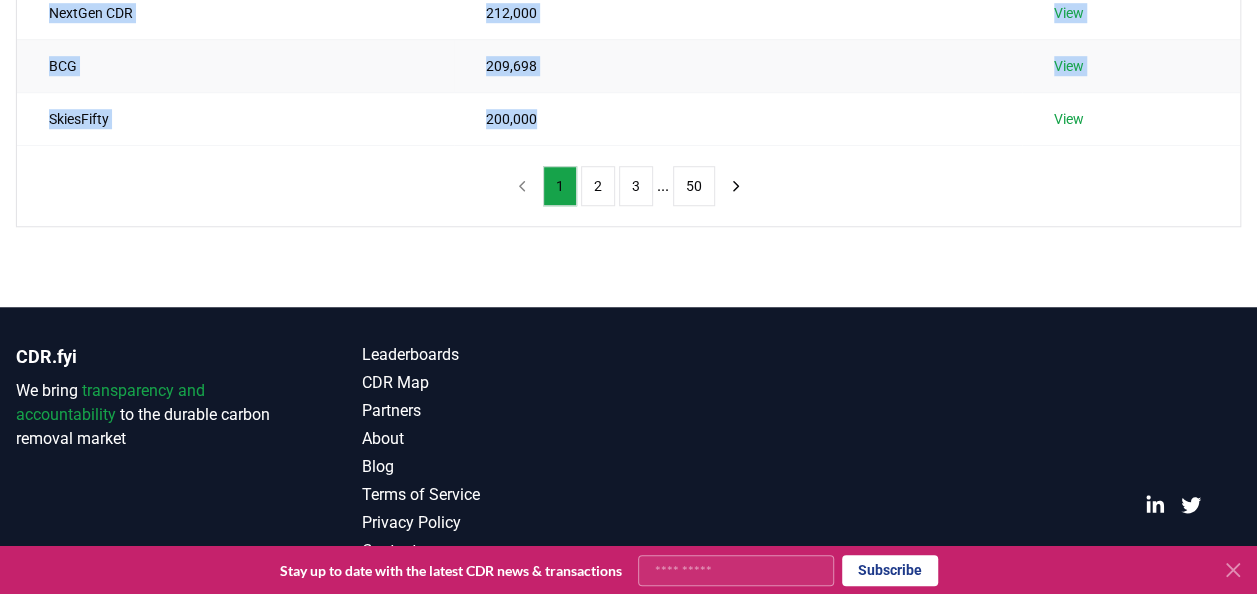 copy on "Microsoft 30,582,209 View Frontier Buyers 1,392,912 View Google 742,265 View JPMorgan Chase 575,593 View Airbus 400,000 View Equinor 330,000 View Amazon 250,000 View NextGen CDR 212,000 View BCG 209,698 View SkiesFifty 200,000" 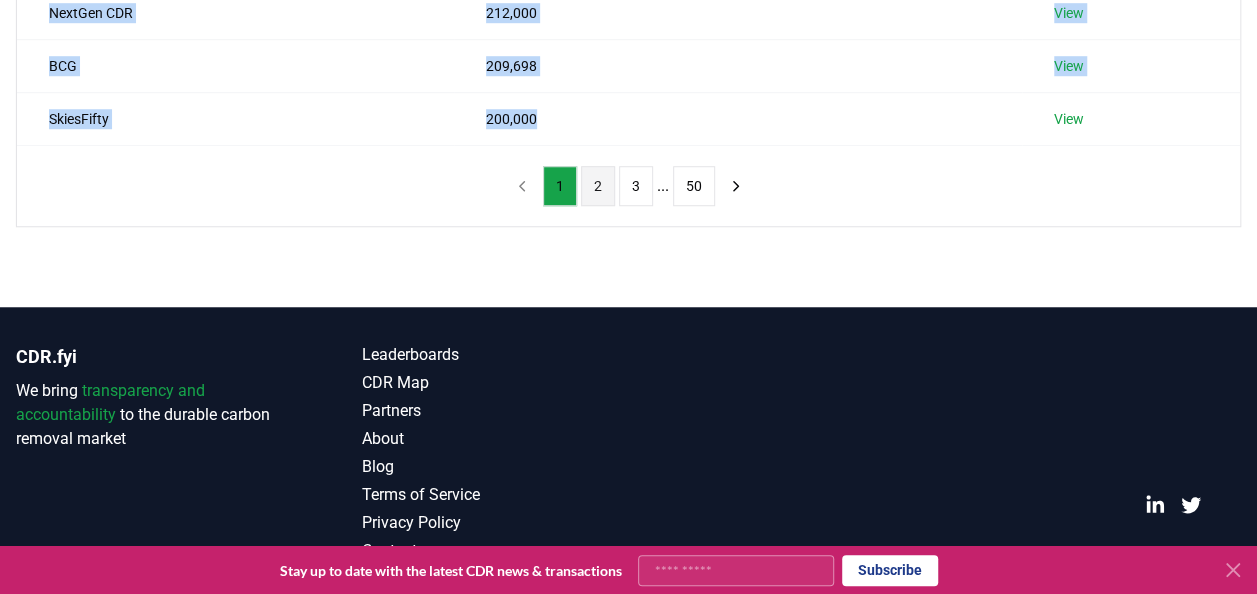 click on "2" at bounding box center [598, 186] 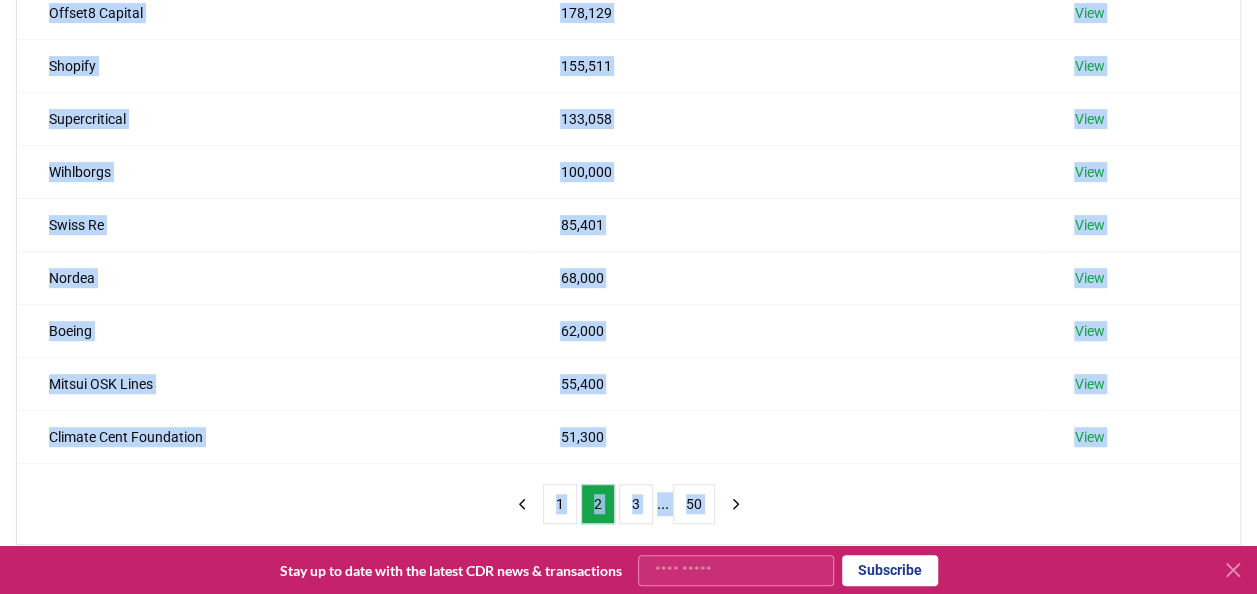 scroll, scrollTop: 706, scrollLeft: 0, axis: vertical 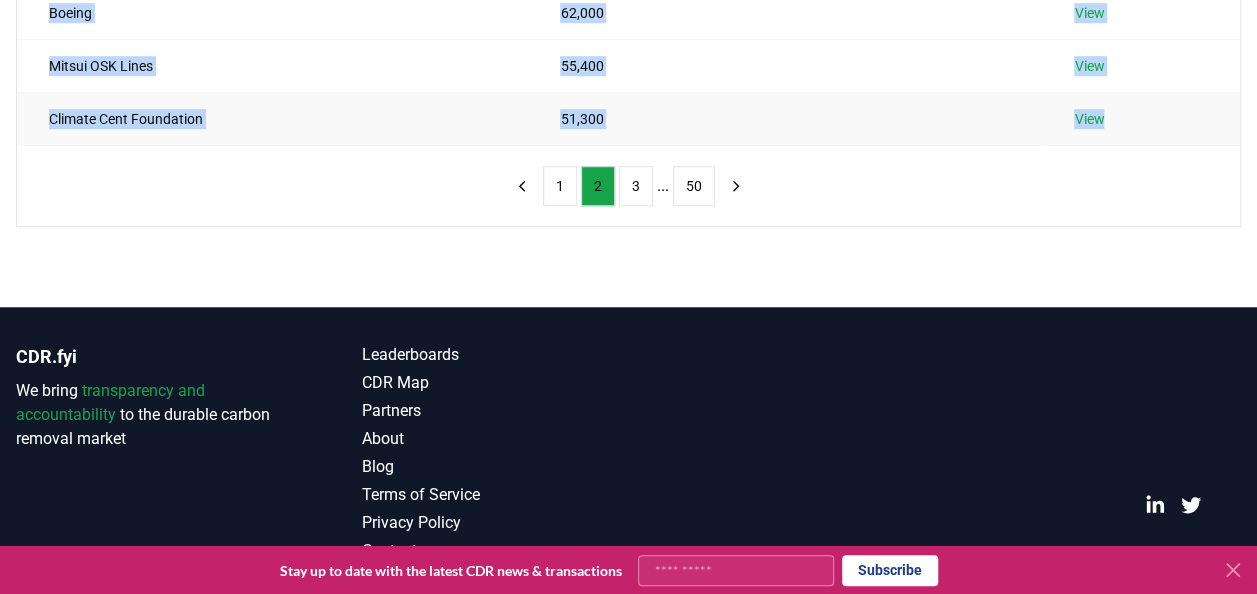 drag, startPoint x: 27, startPoint y: 248, endPoint x: 1149, endPoint y: 109, distance: 1130.5773 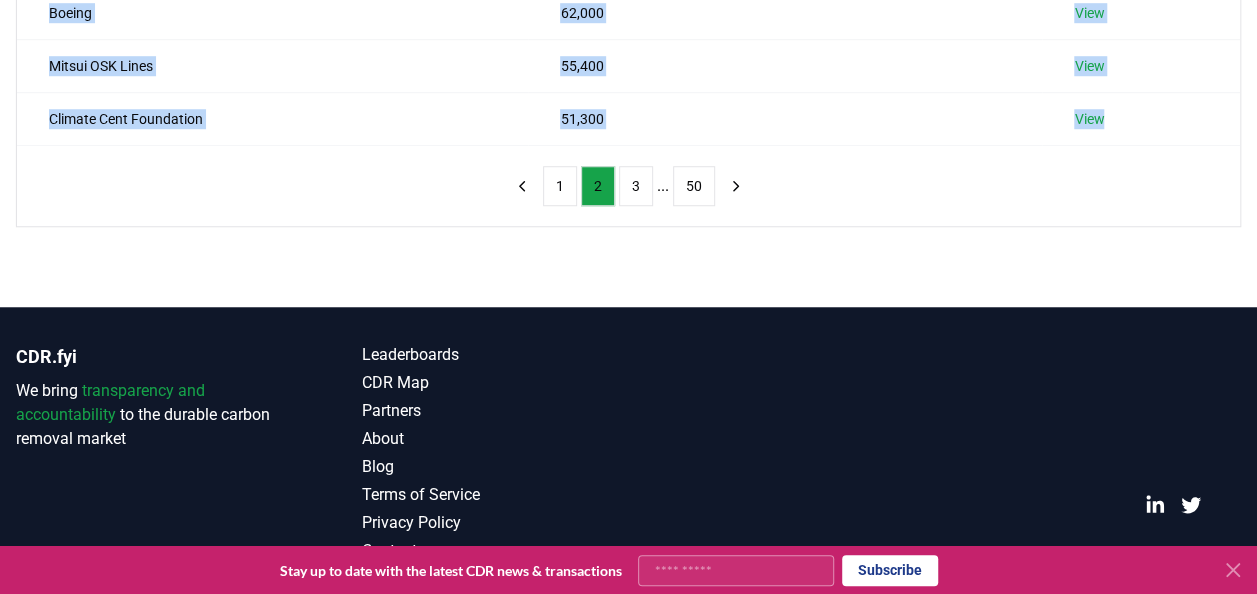 copy on "[COMPANY] 178,533 View [COMPANY] 178,129 View [COMPANY] 155,511 View [COMPANY] 133,058 View [COMPANY] 100,000 View [COMPANY] 85,401 View [COMPANY] 68,000 View [COMPANY] 62,000 View [COMPANY] 55,400 View [COMPANY] 51,300 View" 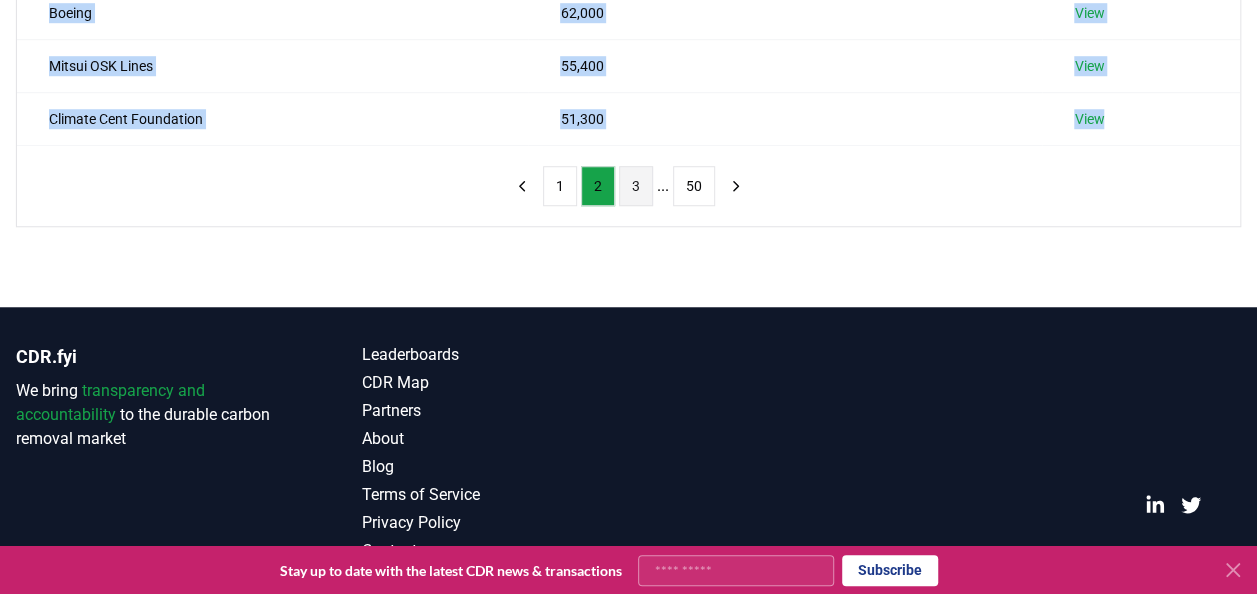 click on "3" at bounding box center (636, 186) 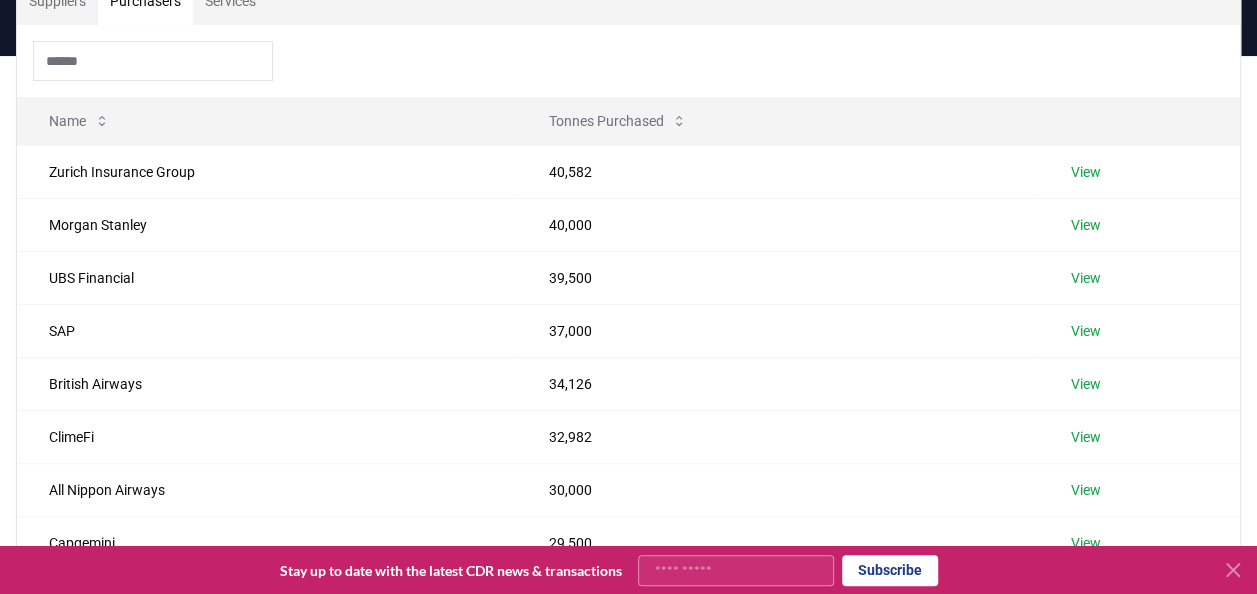scroll, scrollTop: 106, scrollLeft: 0, axis: vertical 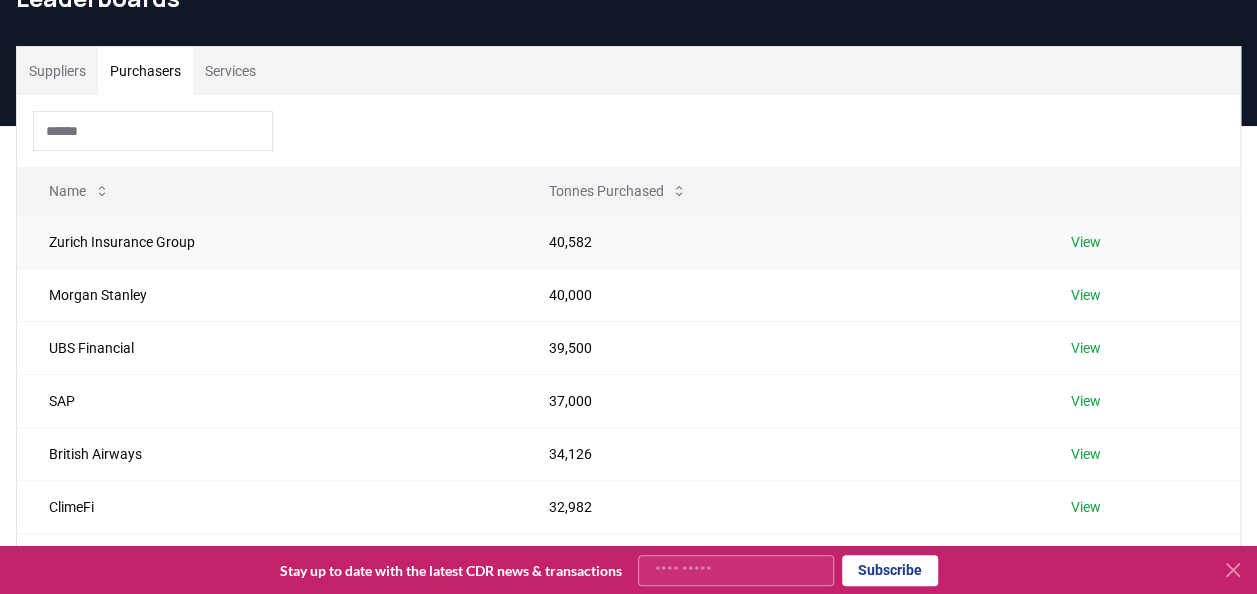 click on "Zurich Insurance Group" at bounding box center (266, 241) 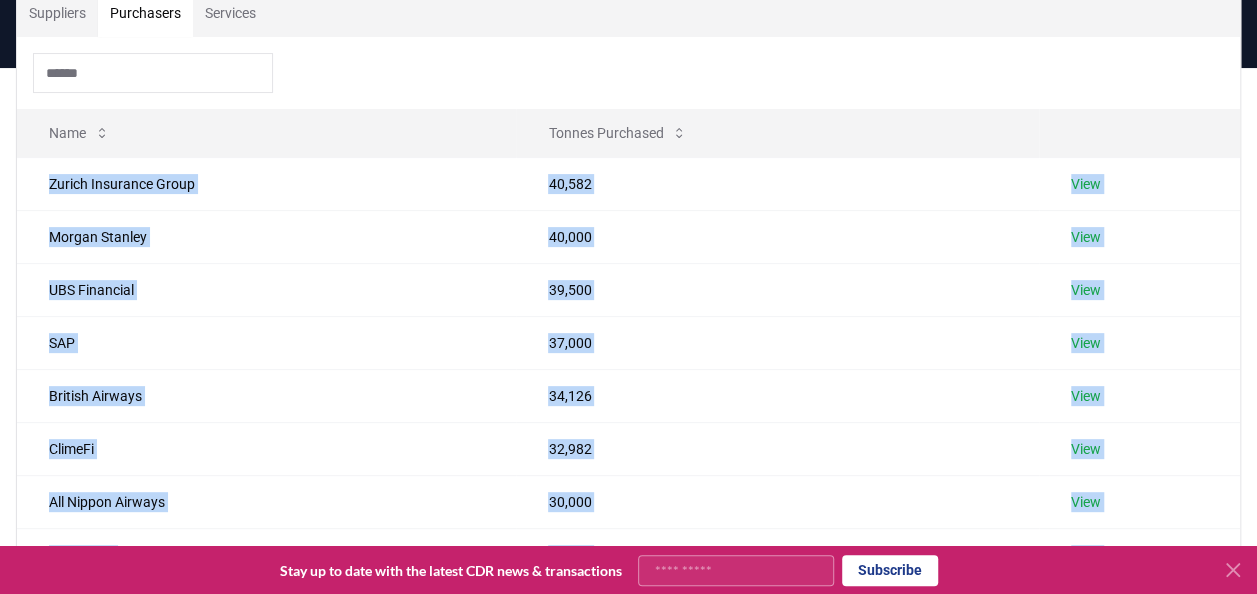 scroll, scrollTop: 706, scrollLeft: 0, axis: vertical 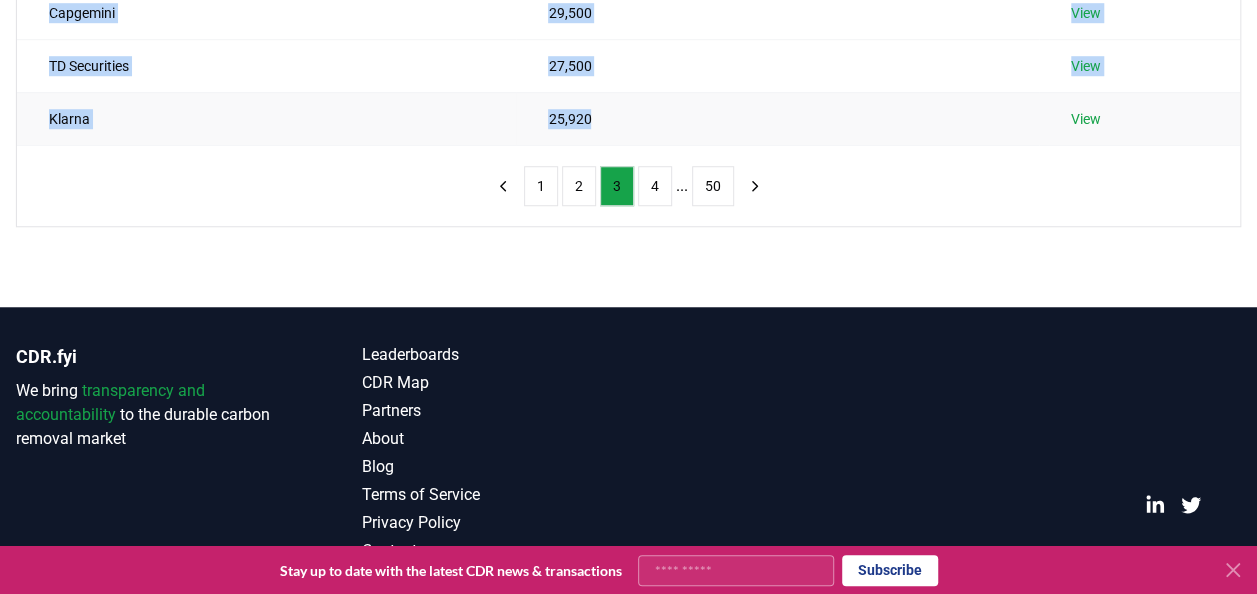 drag, startPoint x: 38, startPoint y: 236, endPoint x: 603, endPoint y: 116, distance: 577.6028 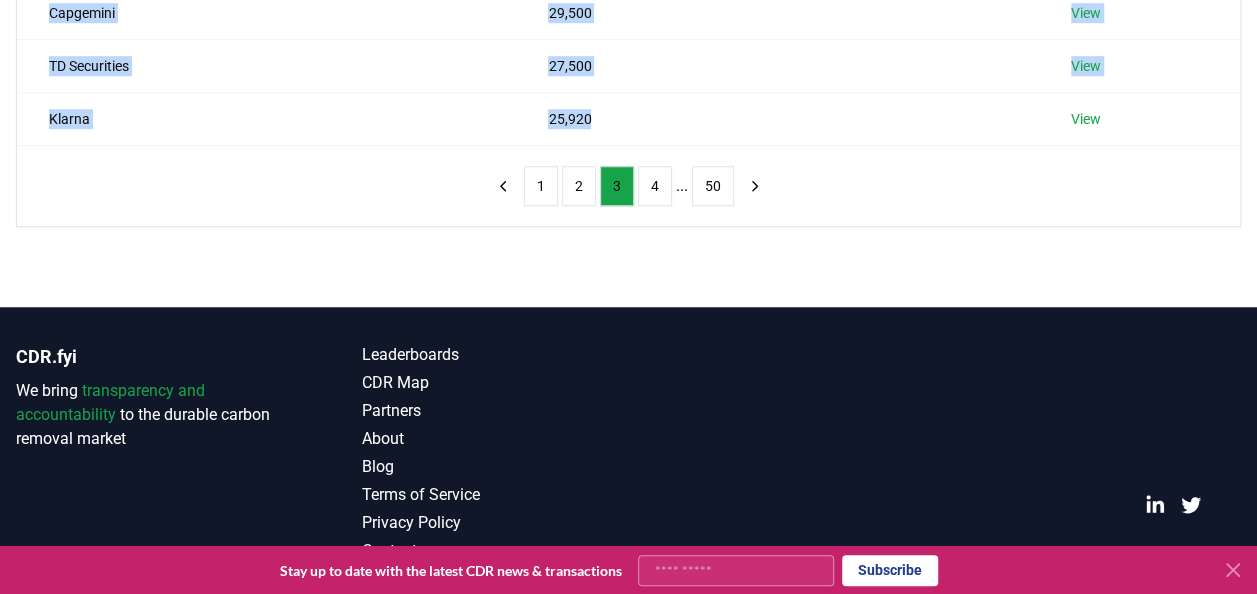 copy on "[COMPANY] 40,582 View [COMPANY] 40,000 View [COMPANY] 39,500 View [COMPANY] 37,000 View [COMPANY] 34,126 View [COMPANY] 32,982 View [COMPANY] 30,000 View [COMPANY] 29,500 View [COMPANY] 27,500 View [COMPANY] 25,920" 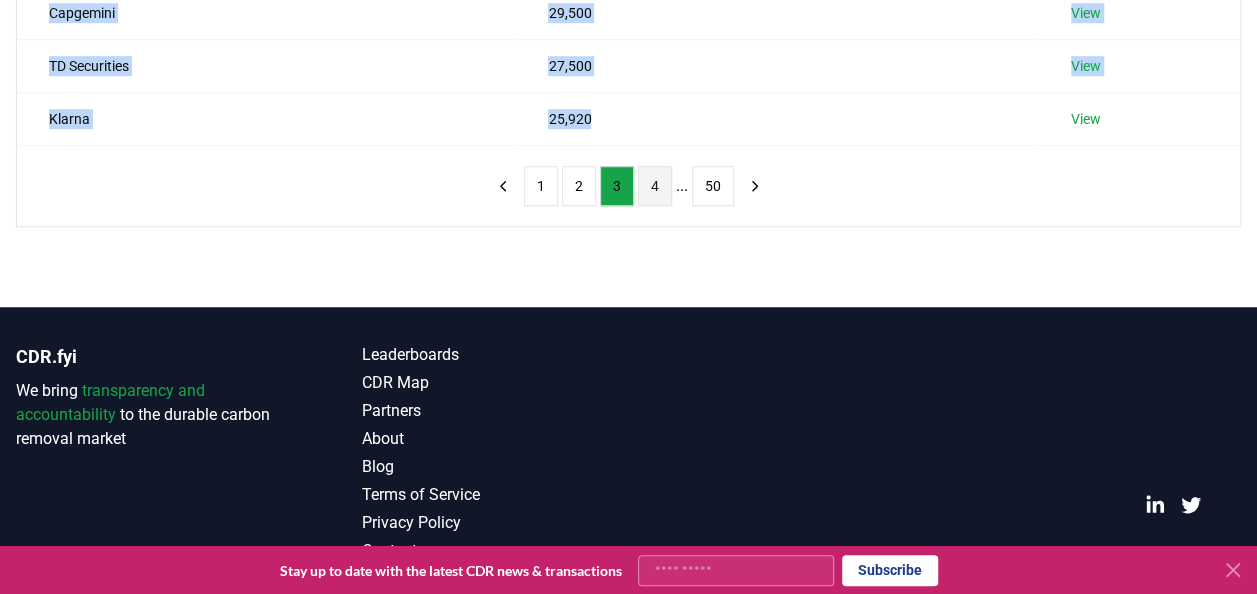 click on "4" at bounding box center (655, 186) 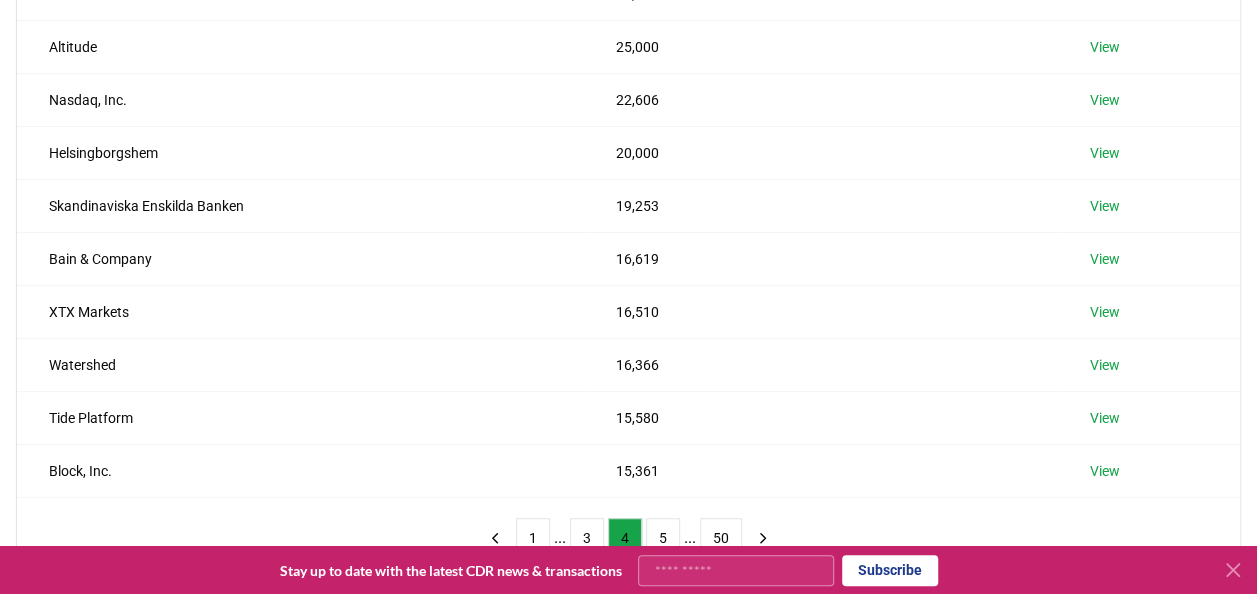 scroll, scrollTop: 106, scrollLeft: 0, axis: vertical 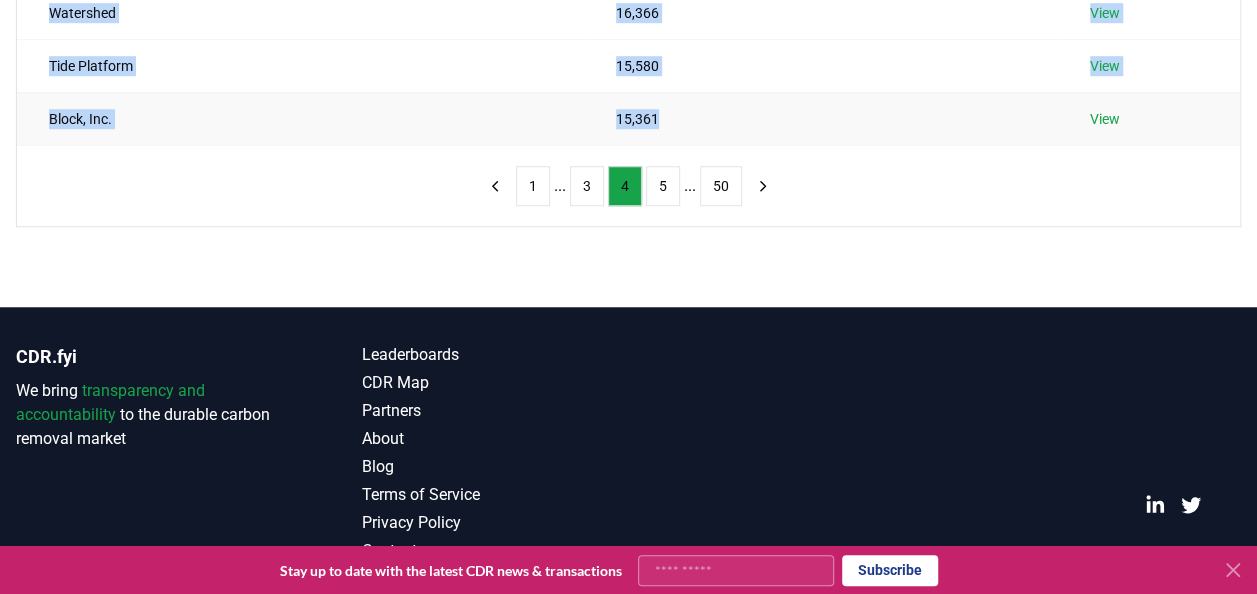 drag, startPoint x: 41, startPoint y: 240, endPoint x: 758, endPoint y: 106, distance: 729.4141 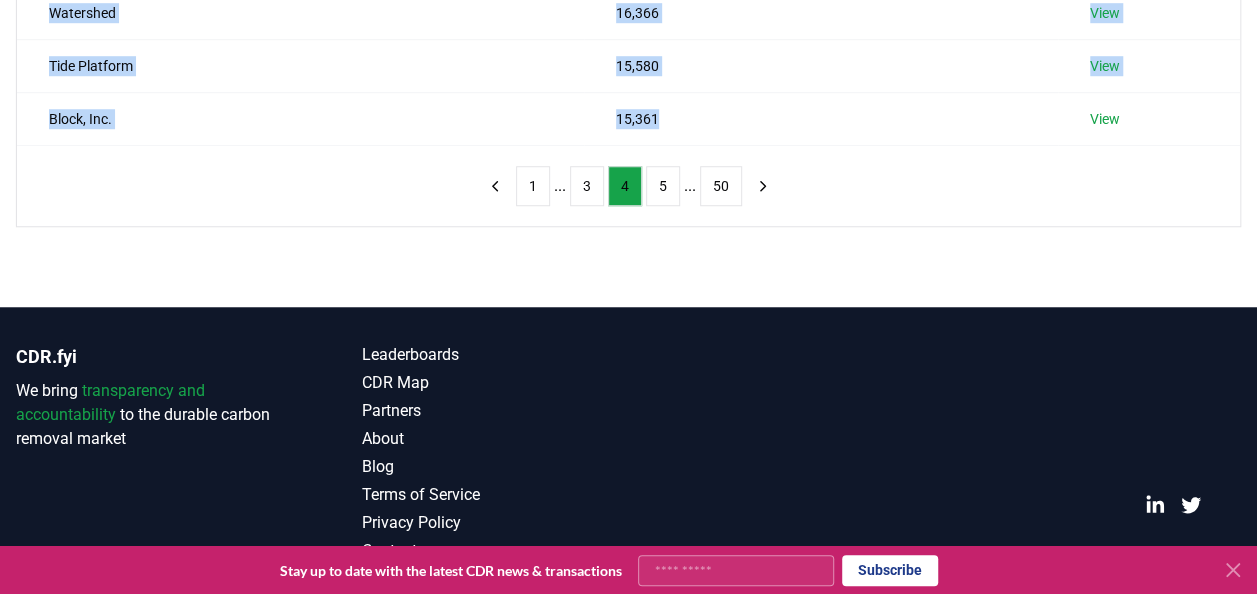 copy on "[COMPANY] 25,000 View [COMPANY] 25,000 View [COMPANY] 22,606 View [COMPANY] 20,000 View [COMPANY] 19,253 View [COMPANY] 16,619 View [COMPANY] 16,510 View [COMPANY] 16,366 View [COMPANY] 15,580 View [COMPANY] 15,361" 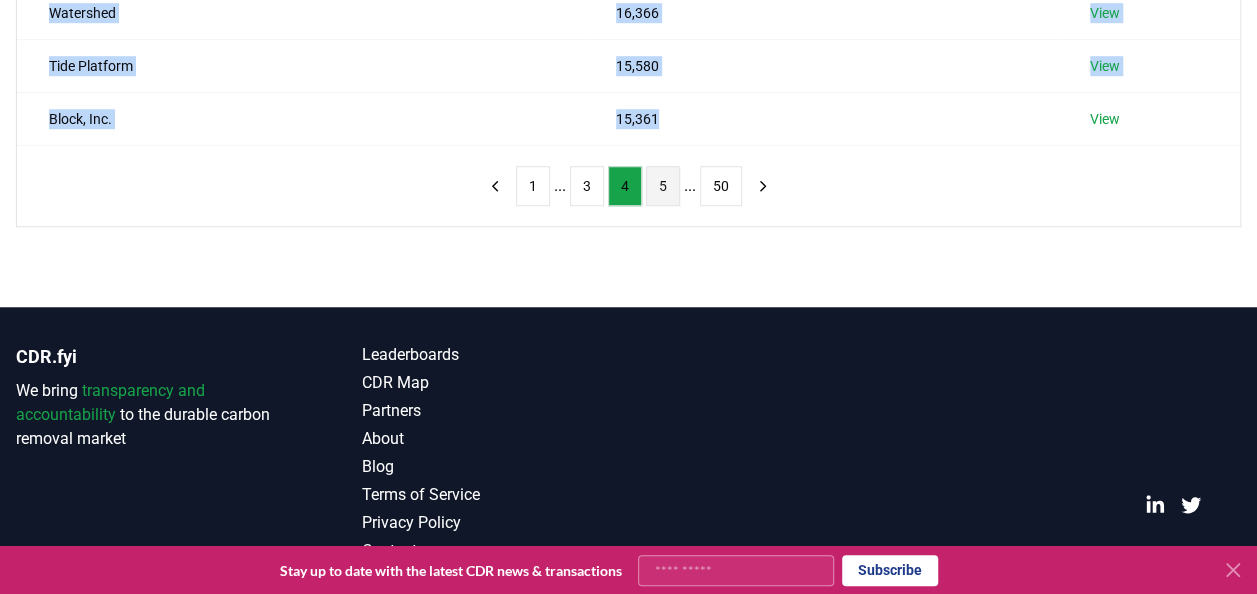 click on "5" at bounding box center [663, 186] 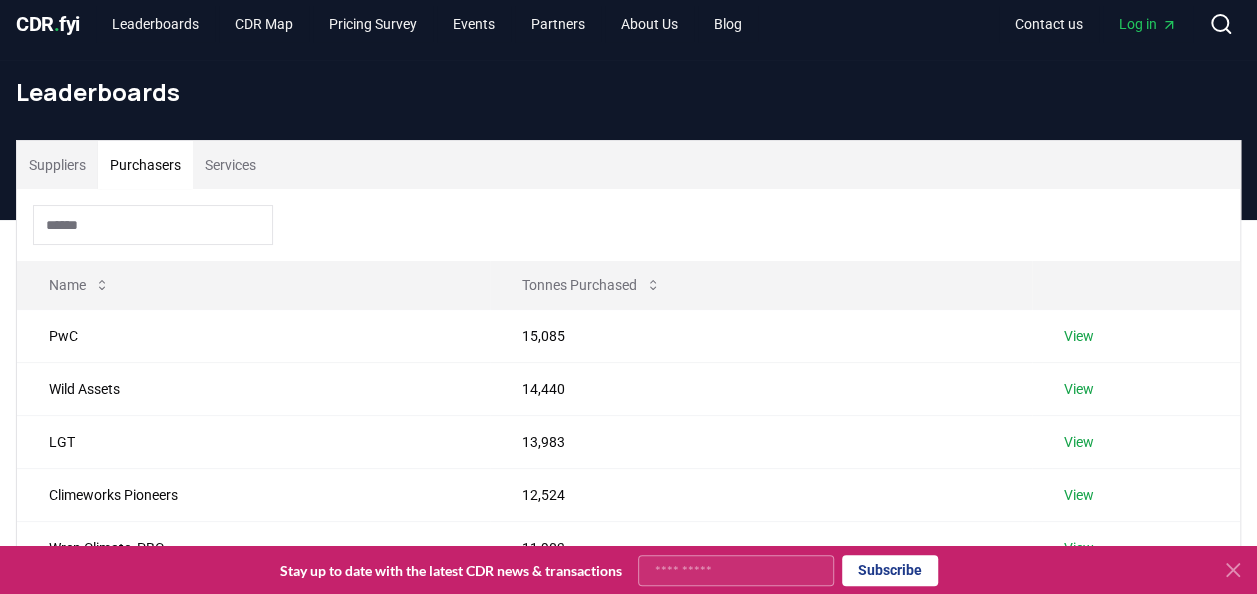 scroll, scrollTop: 6, scrollLeft: 0, axis: vertical 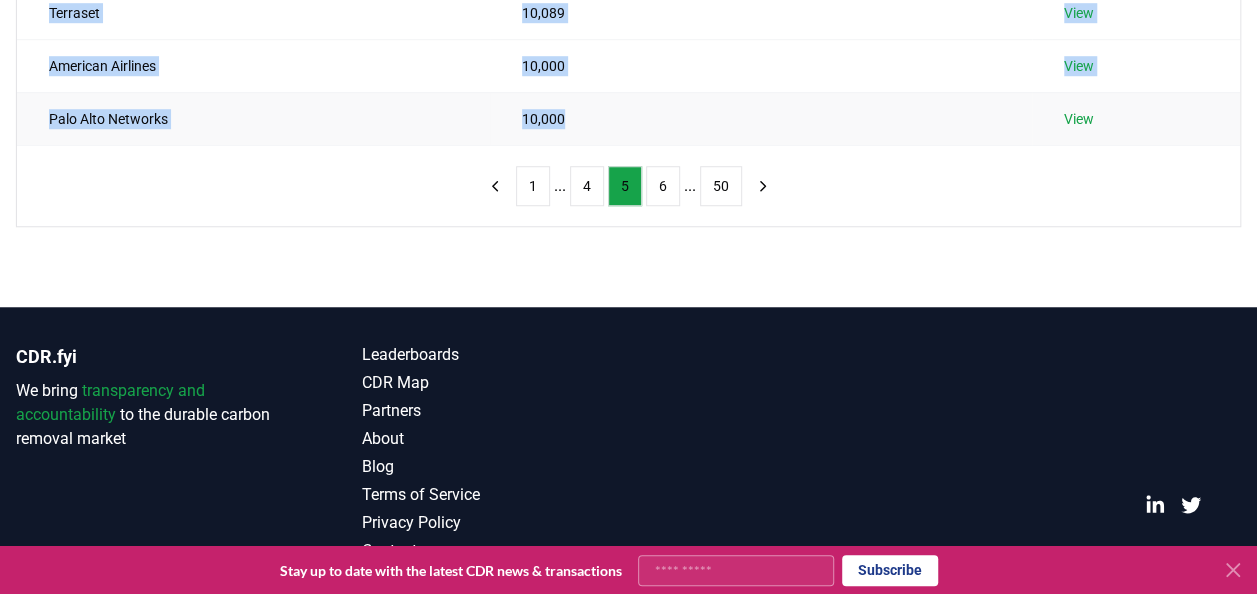 drag, startPoint x: 47, startPoint y: 338, endPoint x: 591, endPoint y: 116, distance: 587.55426 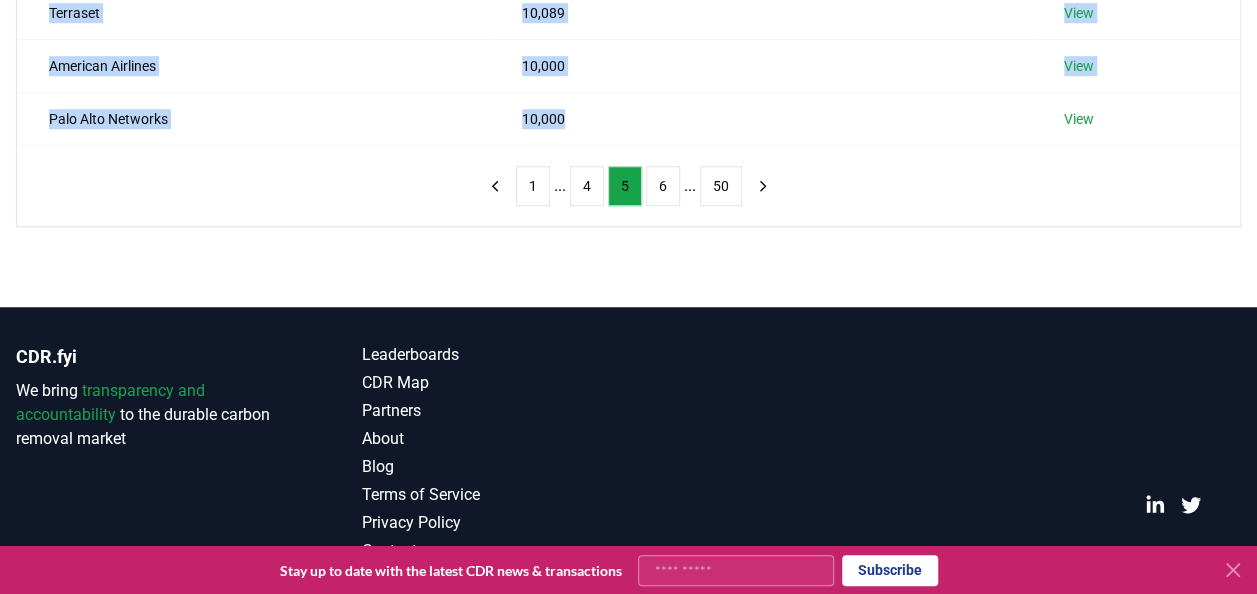 copy on "[COMPANY] 15,085 View [COMPANY] 14,440 View [COMPANY] 13,983 View [COMPANY] 12,524 View [COMPANY] 11,903 View [COMPANY] 11,575 View [COMPANY] 10,133 View [COMPANY] 10,089 View [COMPANY] 10,000 View [COMPANY] 10,000" 